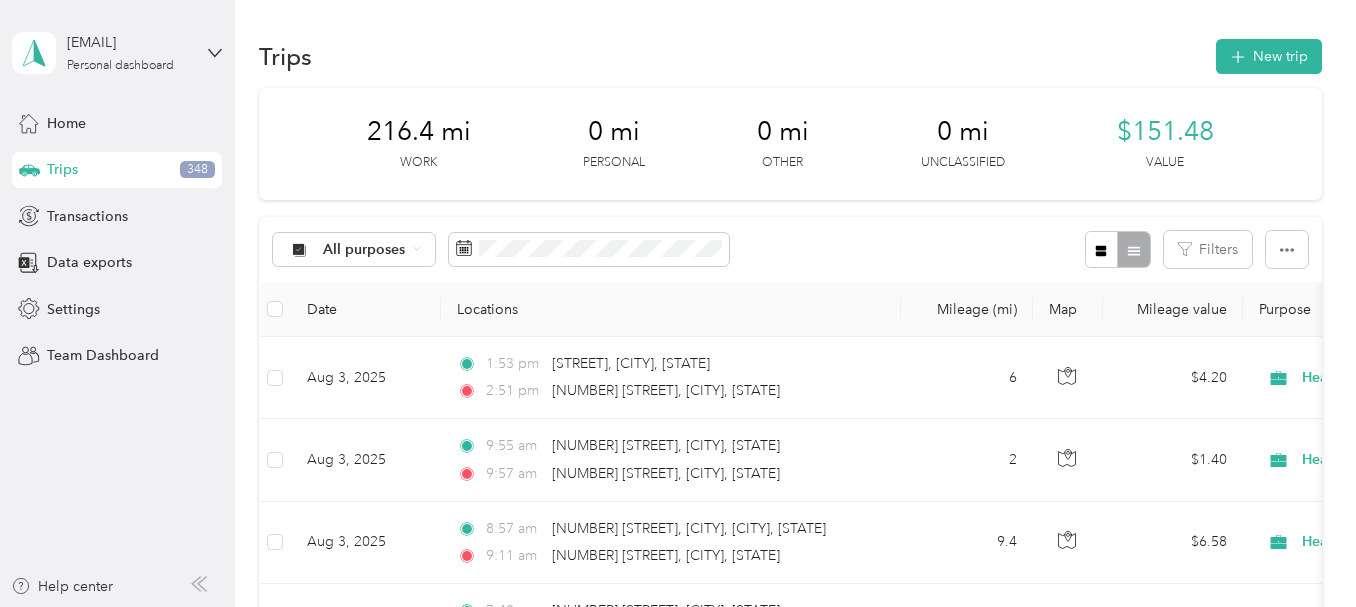 scroll, scrollTop: 0, scrollLeft: 0, axis: both 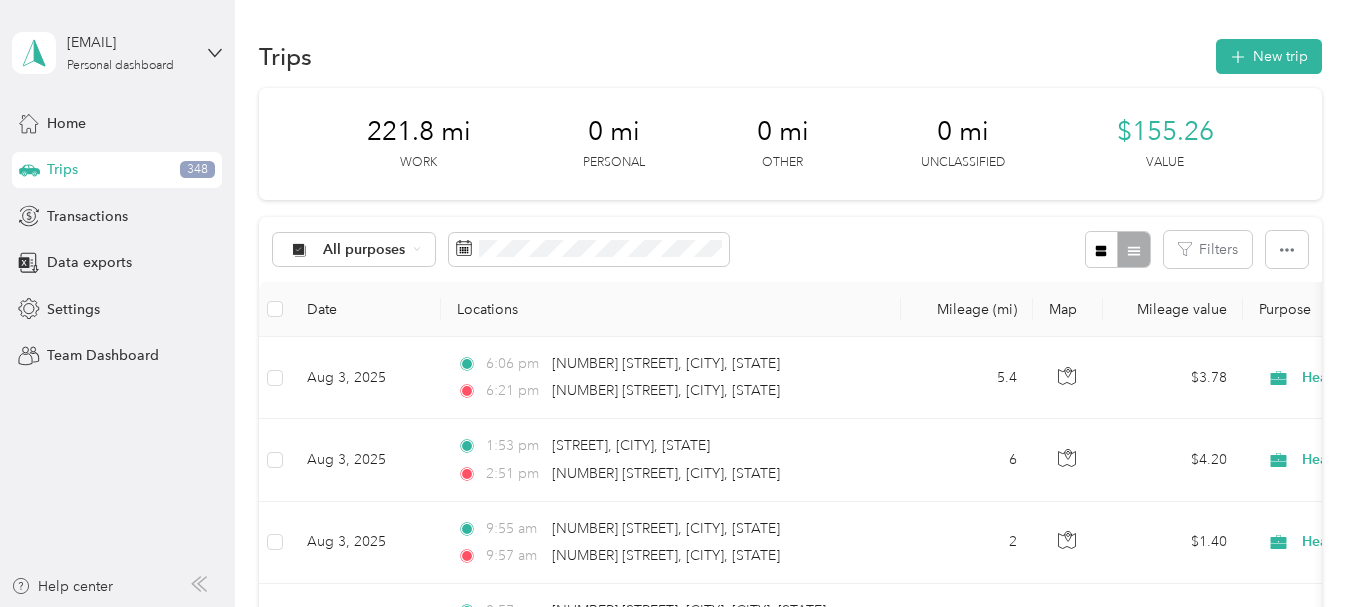 click on "[NUMBER] [STREET], [CITY], [STATE] [TIME] [NUMBER] [STREET], [CITY], [STATE] [NUMBER] [CURRENCY] [AMOUNT] Healthcare GPS -- Aug [DAY], [YEAR] [TIME] [STREET], [CITY], [STATE] [TIME] [NUMBER] [STREET], [CITY], [STATE] [NUMBER] [CURRENCY] [AMOUNT] Healthcare GPS -- Aug [DAY], [YEAR] [TIME] [NUMBER] [STREET], [CITY], [STATE] [TIME] [NUMBER] [STREET], [CITY], [STATE] [NUMBER] [CURRENCY] [AMOUNT] Healthcare GPS -- Aug [DAY], [YEAR] [TIME] [NUMBER] [STREET], [CITY], [STATE] [TIME] [NUMBER] [STREET], [CITY], [CITY], [STATE] [TIME] [NUMBER] [STREET], [CITY], [STATE] [NUMBER] [CURRENCY] [AMOUNT] Healthcare GPS -- Aug [DAY], [YEAR] [TIME] [NUMBER] [STREET], [CITY], [STATE] [TIME] [NUMBER]–[NUMBER] [STREET], [CITY], [CITY], [STATE] [NUMBER] [CURRENCY] [AMOUNT] Healthcare GPS -- Aug [DAY], [YEAR] [TIME] [NUMBER] [STREET], [CITY], [STATE] [TIME] [NUMBER] [STREET], [CITY], [STATE] --" at bounding box center (673, 303) 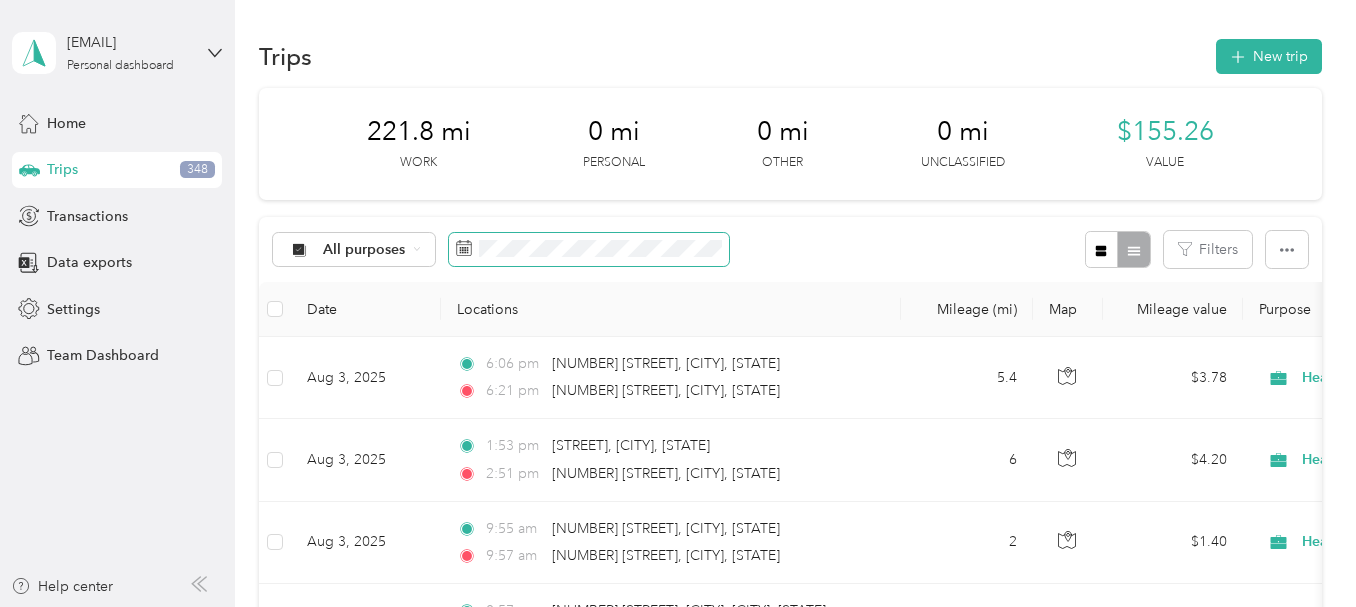 click on "[NUMBER] [STREET], [CITY], [STATE] [TIME] [NUMBER] [STREET], [CITY], [STATE] [NUMBER] [CURRENCY] [AMOUNT] Healthcare GPS -- Aug [DAY], [YEAR] [TIME] [STREET], [CITY], [STATE] [TIME] [NUMBER] [STREET], [CITY], [STATE] [NUMBER] [CURRENCY] [AMOUNT] Healthcare GPS -- Aug [DAY], [YEAR] [TIME] [NUMBER] [STREET], [CITY], [STATE] [TIME] [NUMBER] [STREET], [CITY], [STATE] [NUMBER] [CURRENCY] [AMOUNT] Healthcare GPS -- Aug [DAY], [YEAR] [TIME] [NUMBER] [STREET], [CITY], [STATE] [TIME] [NUMBER] [STREET], [CITY], [CITY], [STATE] [TIME] [NUMBER] [STREET], [CITY], [STATE] [NUMBER] [CURRENCY] [AMOUNT] Healthcare GPS -- Aug [DAY], [YEAR] [TIME] [NUMBER] [STREET], [CITY], [STATE] [TIME] [NUMBER]–[NUMBER] [STREET], [CITY], [CITY], [STATE] [NUMBER] [CURRENCY] [AMOUNT] Healthcare GPS -- Aug [DAY], [YEAR] [TIME] [NUMBER] [STREET], [CITY], [STATE] [TIME] [NUMBER] [STREET], [CITY], [STATE] --" at bounding box center (673, 303) 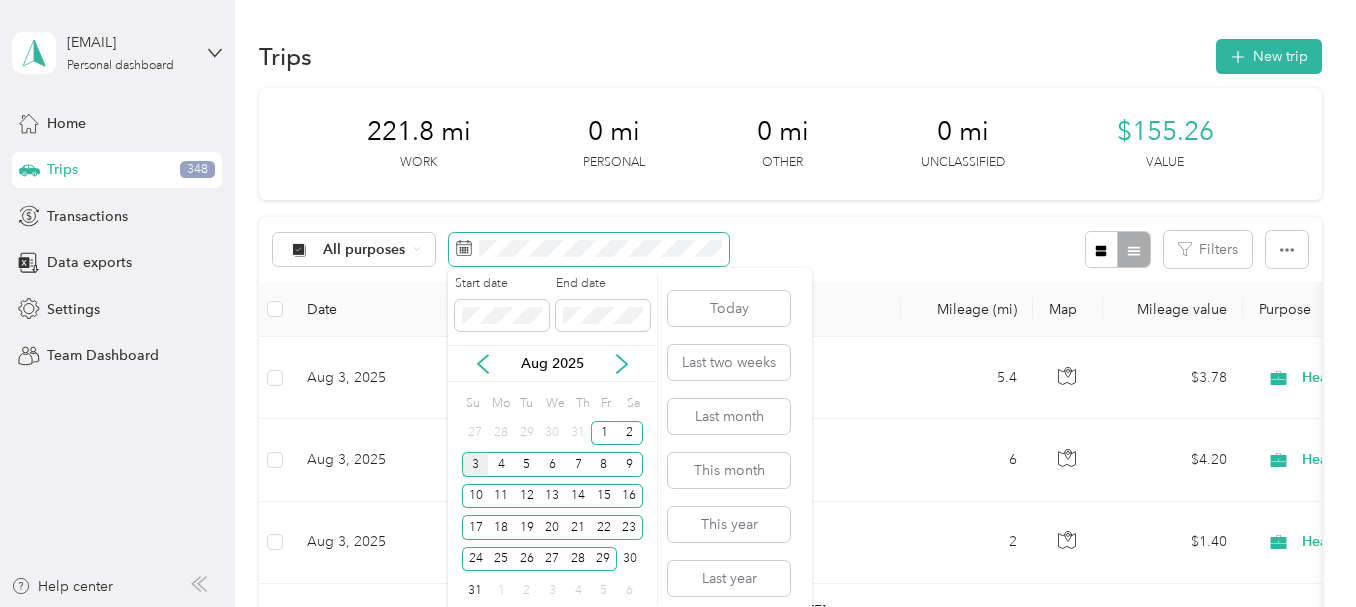 scroll, scrollTop: 11, scrollLeft: 0, axis: vertical 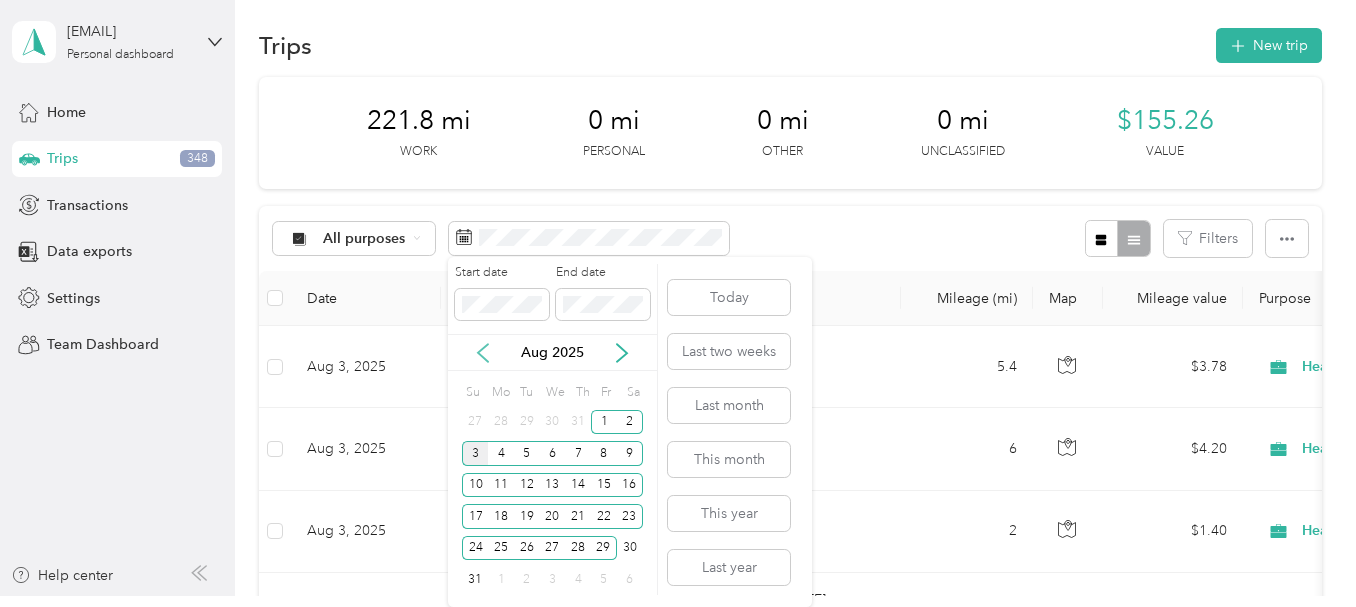 click 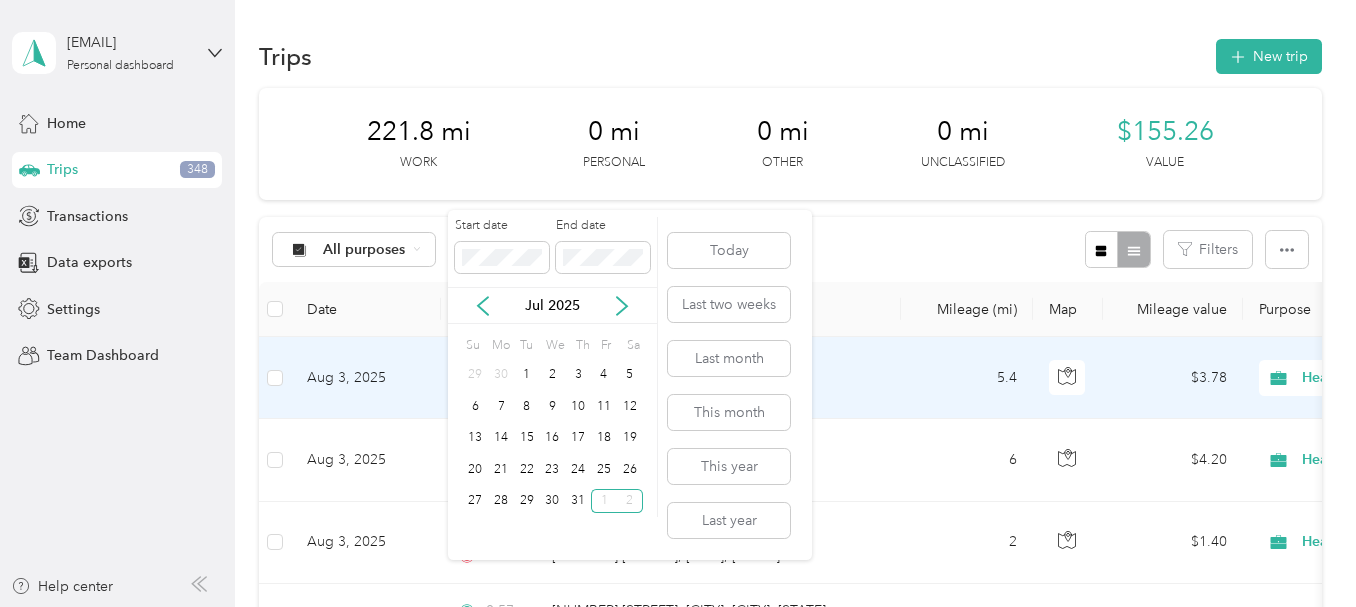 scroll, scrollTop: 108, scrollLeft: 0, axis: vertical 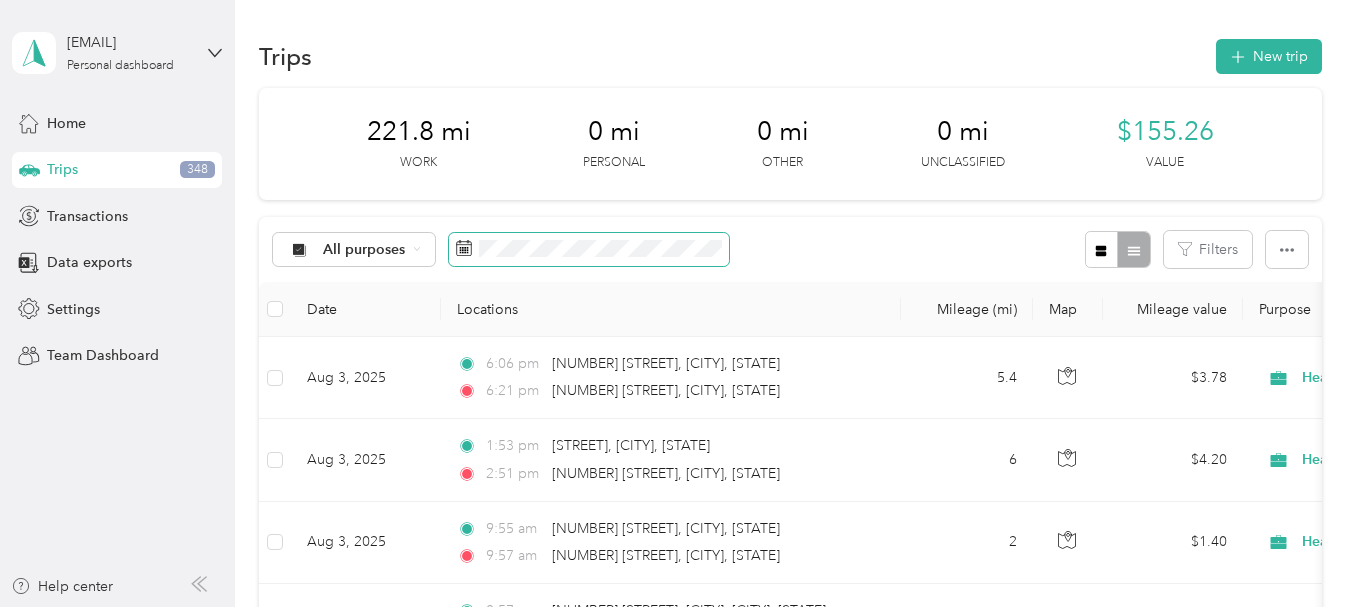 click 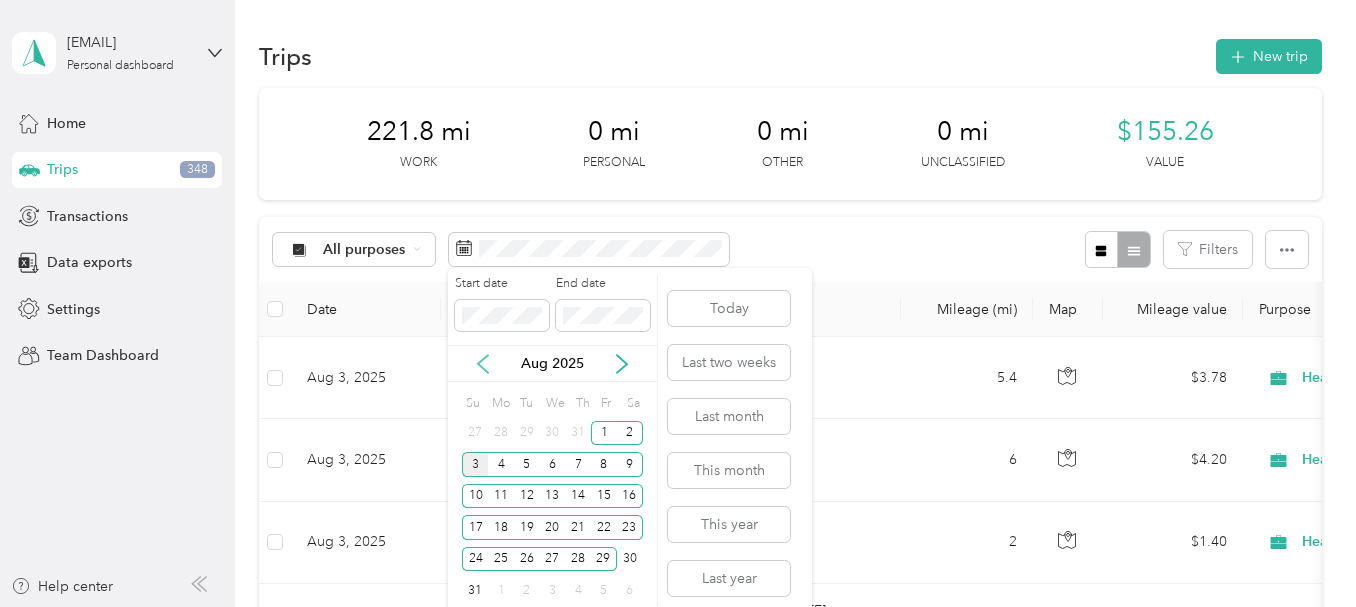 click 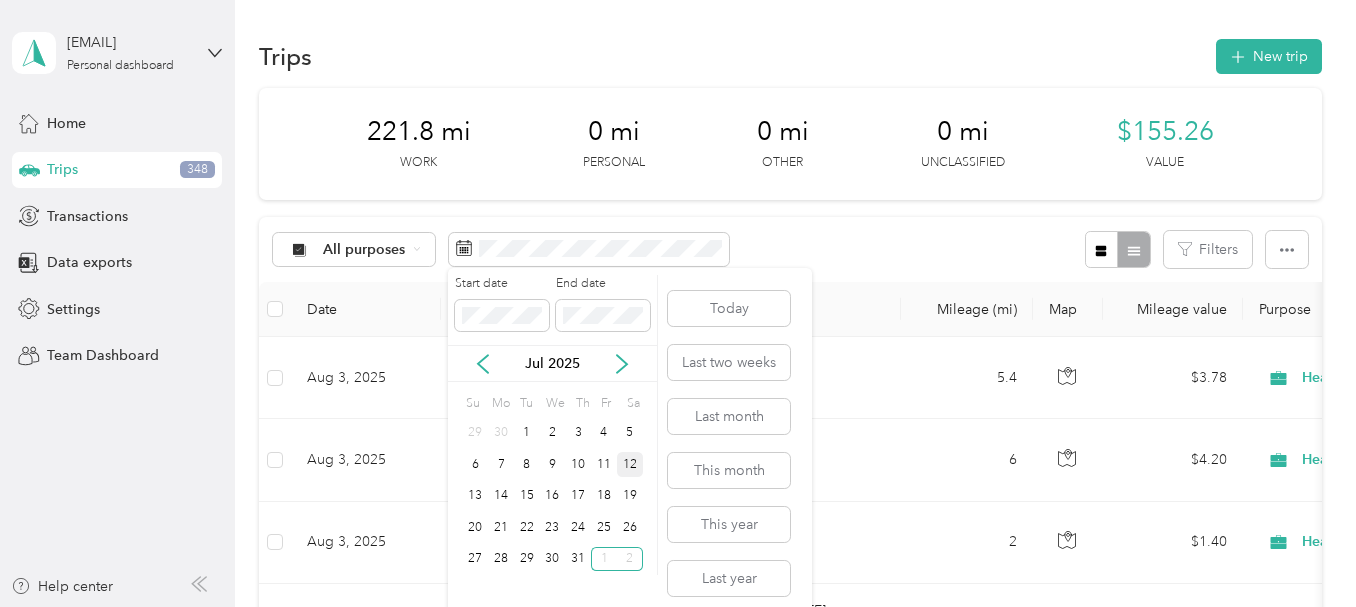click on "12" at bounding box center [630, 464] 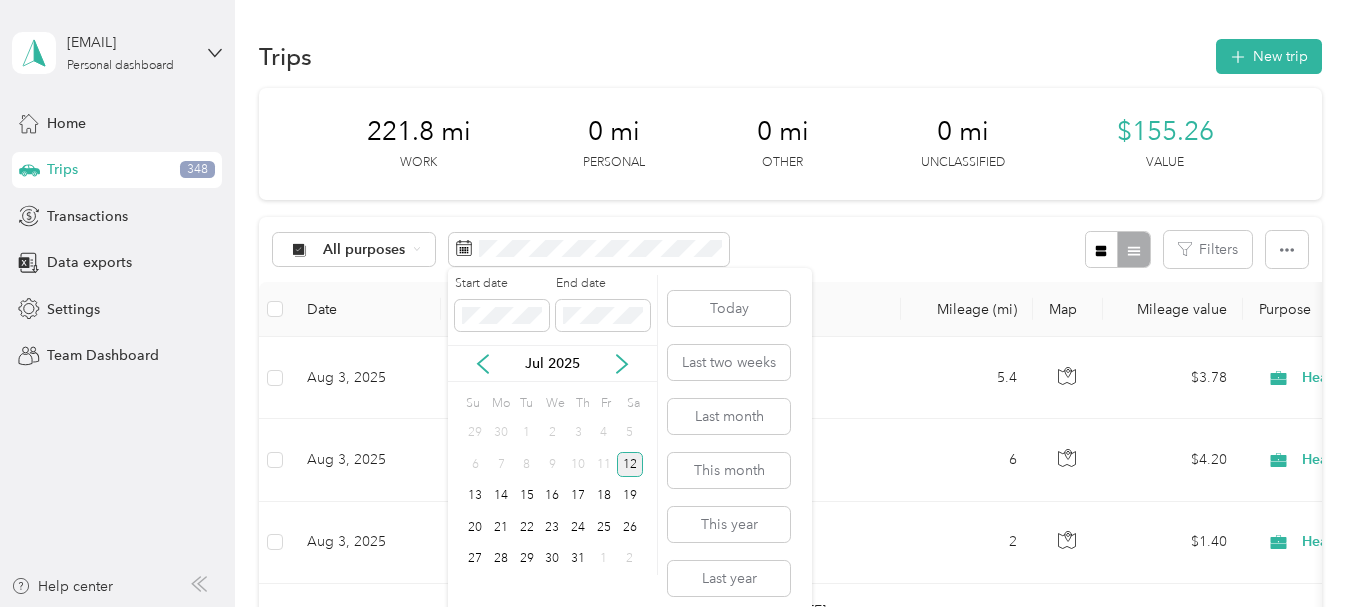 click on "12" at bounding box center (630, 464) 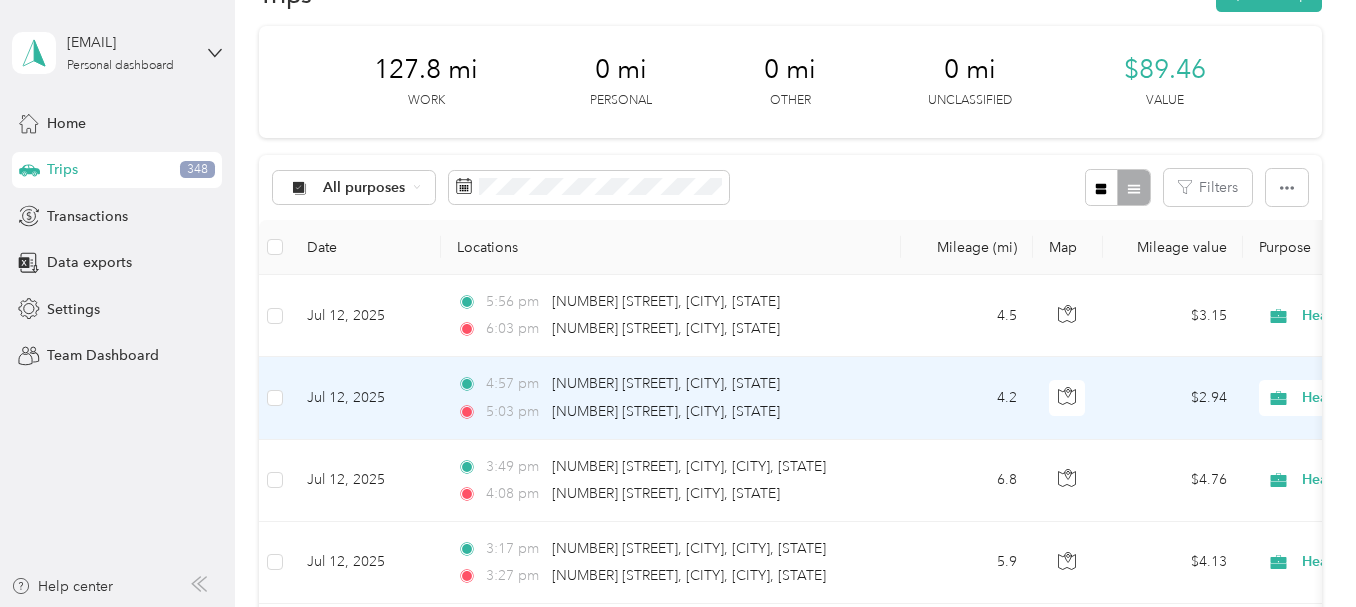 scroll, scrollTop: 0, scrollLeft: 0, axis: both 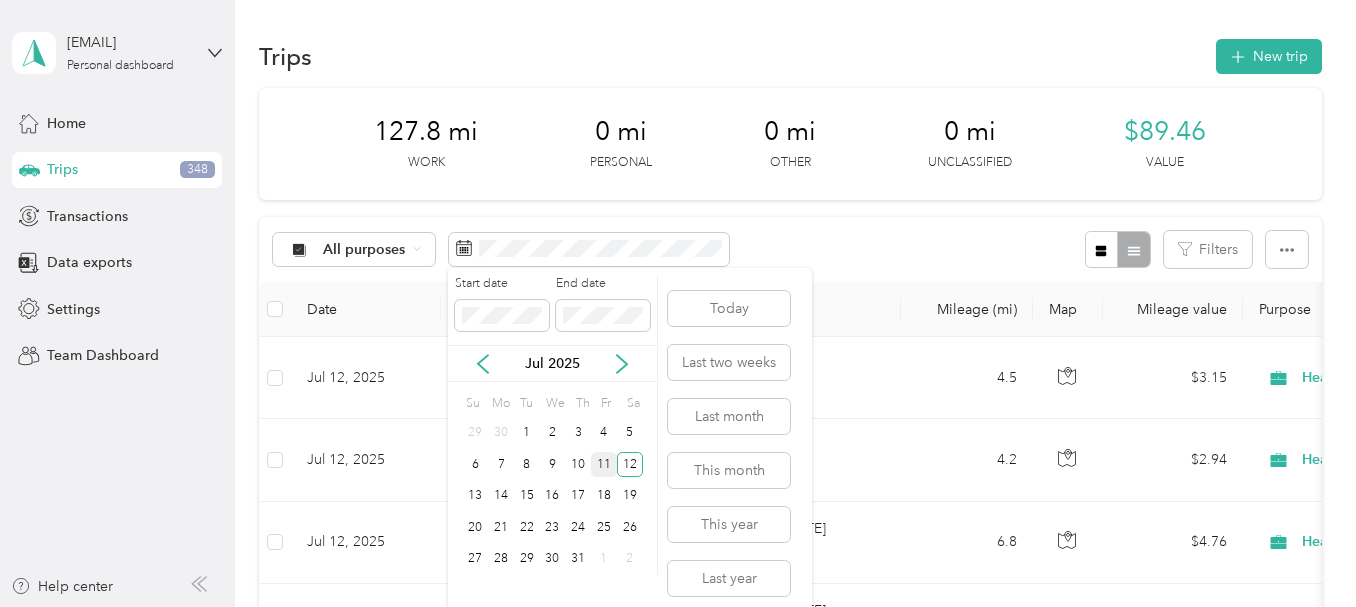 click on "11" at bounding box center [604, 464] 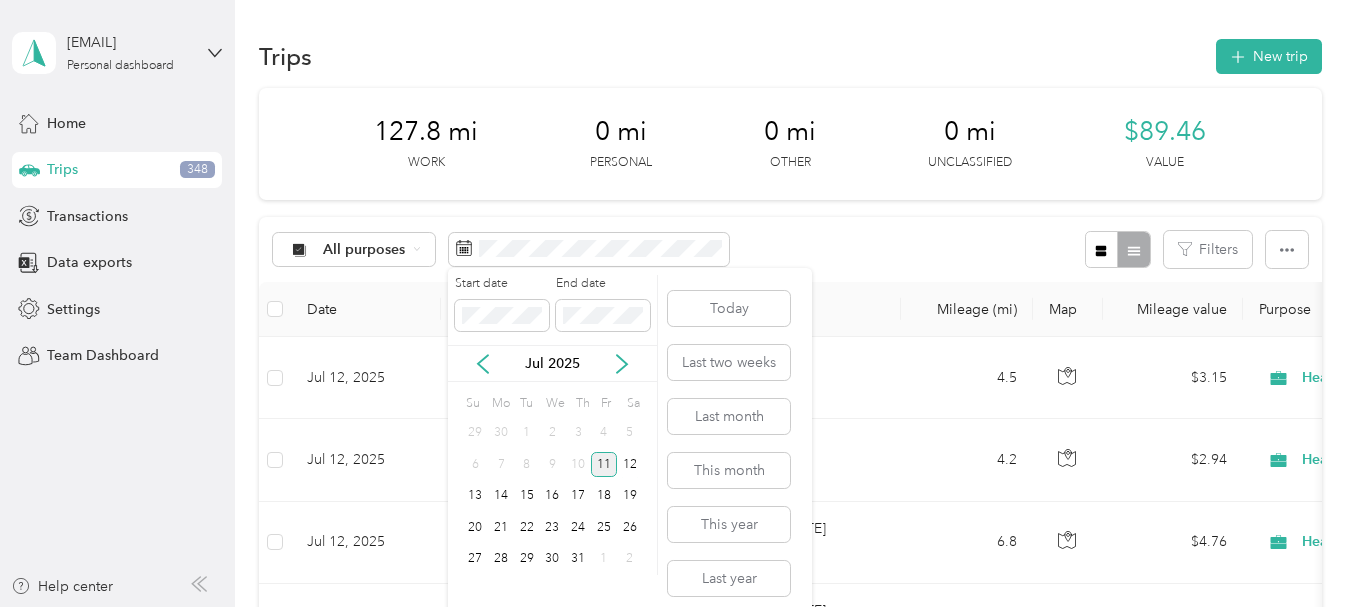 click on "11" at bounding box center (604, 464) 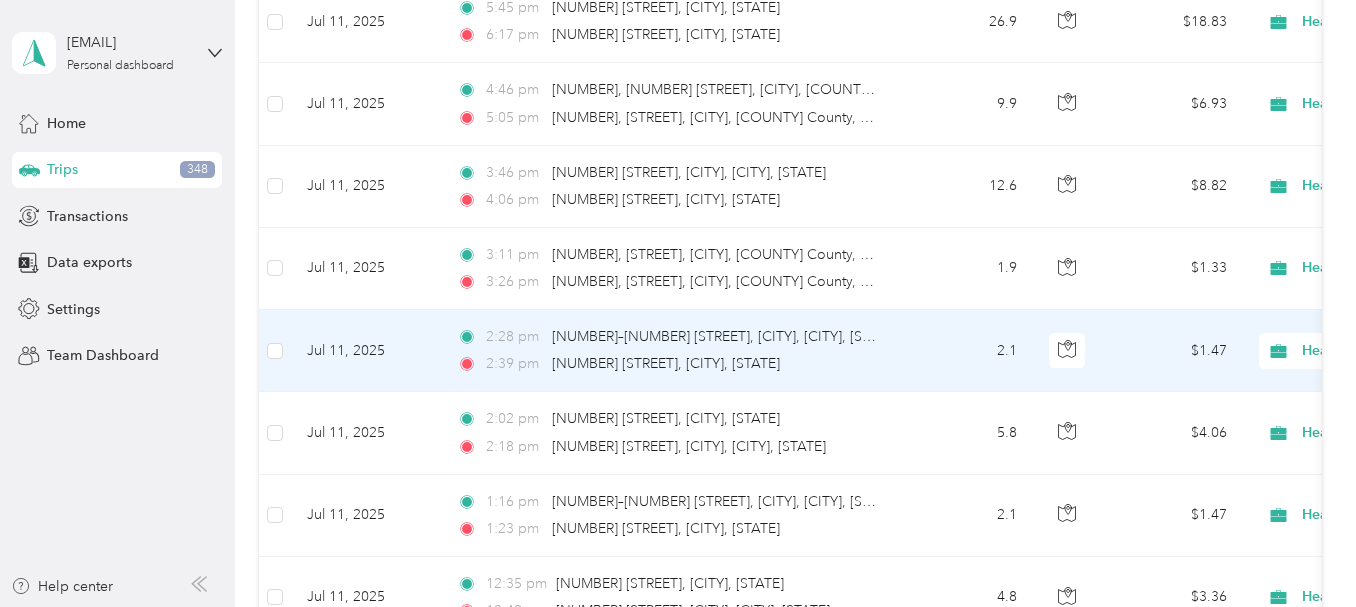 scroll, scrollTop: 100, scrollLeft: 0, axis: vertical 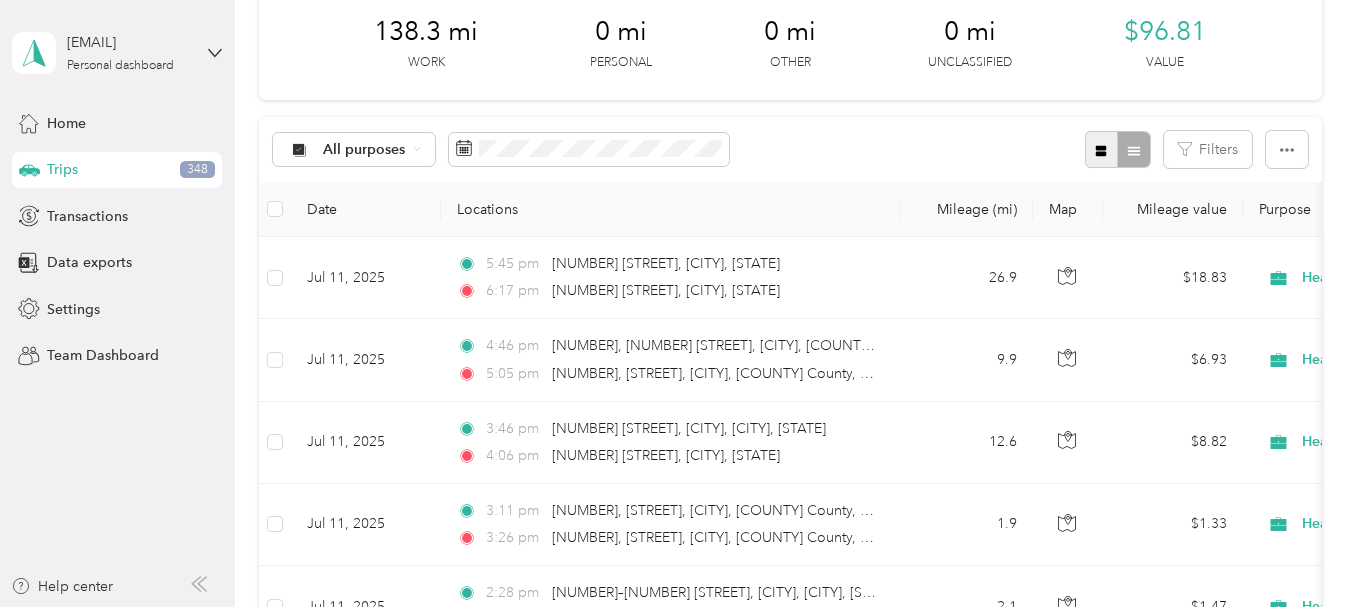 click 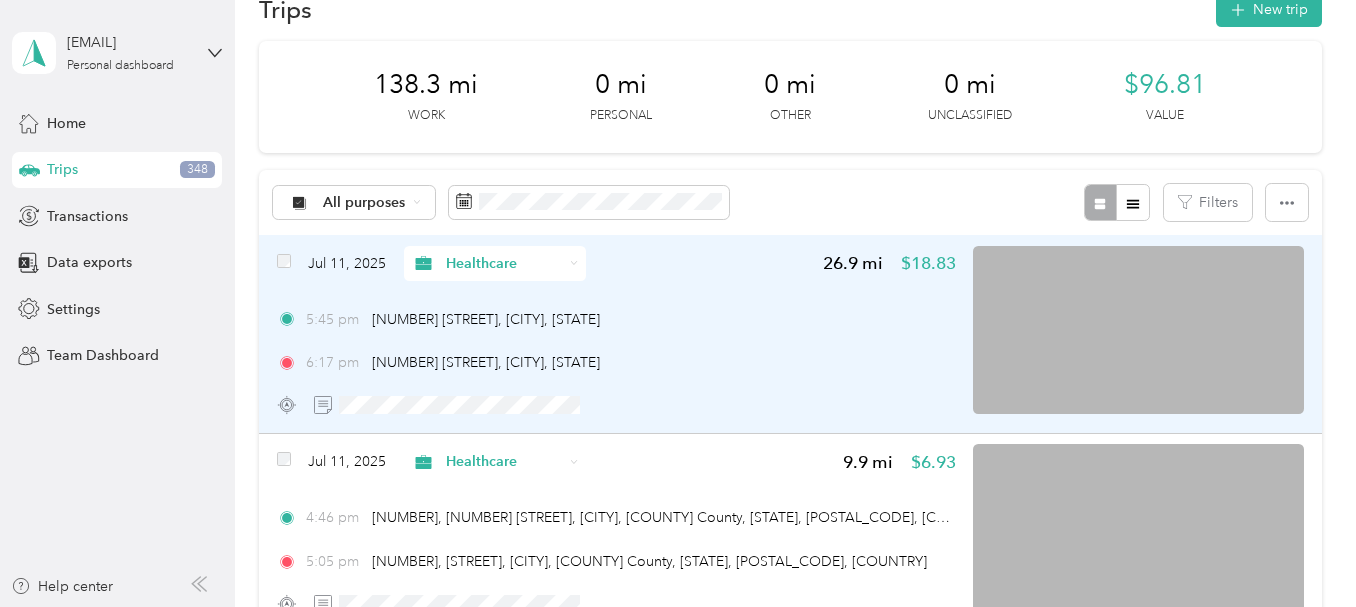 scroll, scrollTop: 0, scrollLeft: 0, axis: both 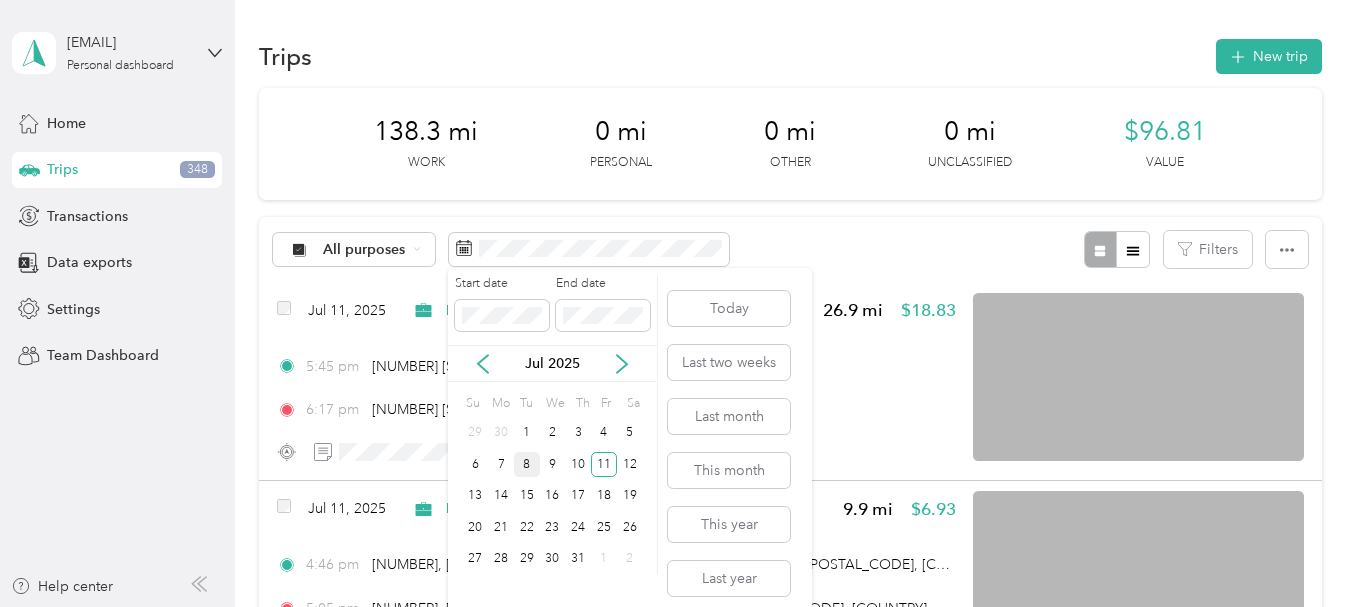 click on "8" at bounding box center (527, 464) 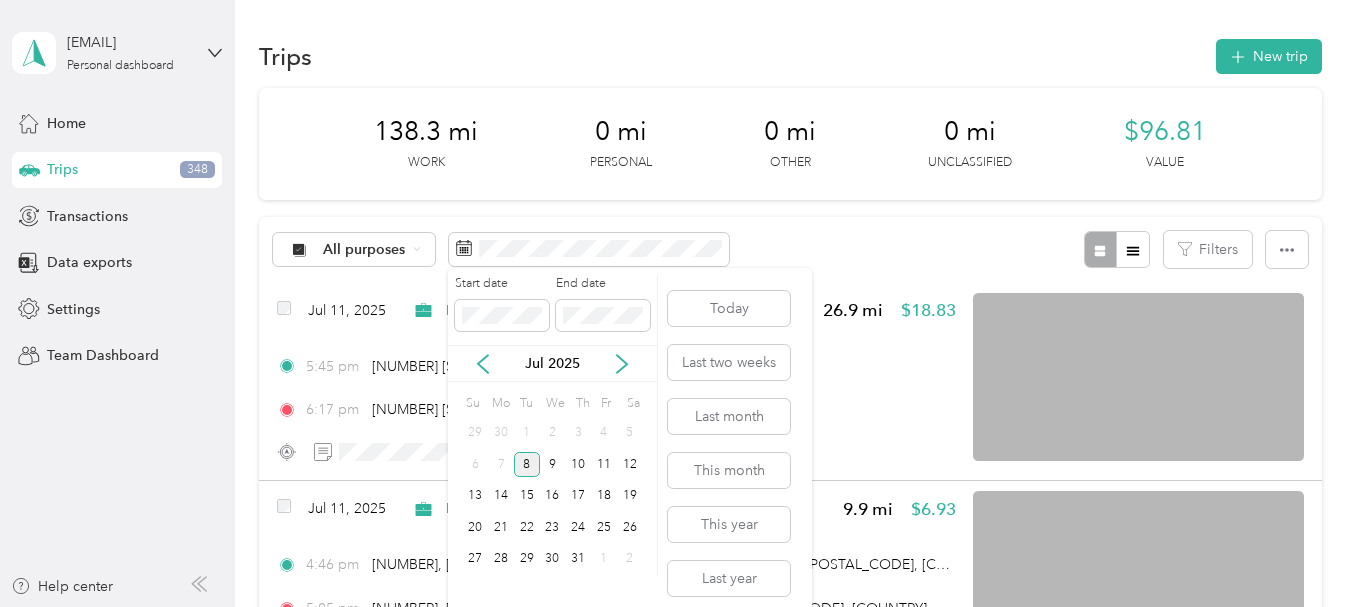 click on "8" at bounding box center [527, 464] 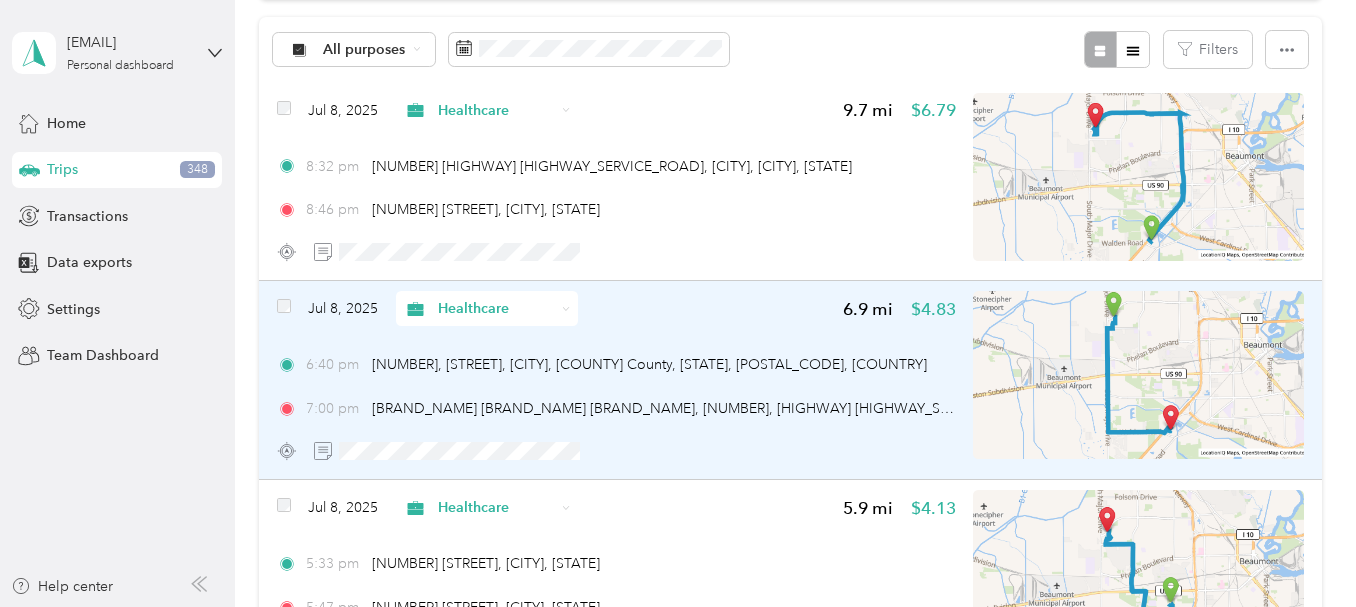 scroll, scrollTop: 0, scrollLeft: 0, axis: both 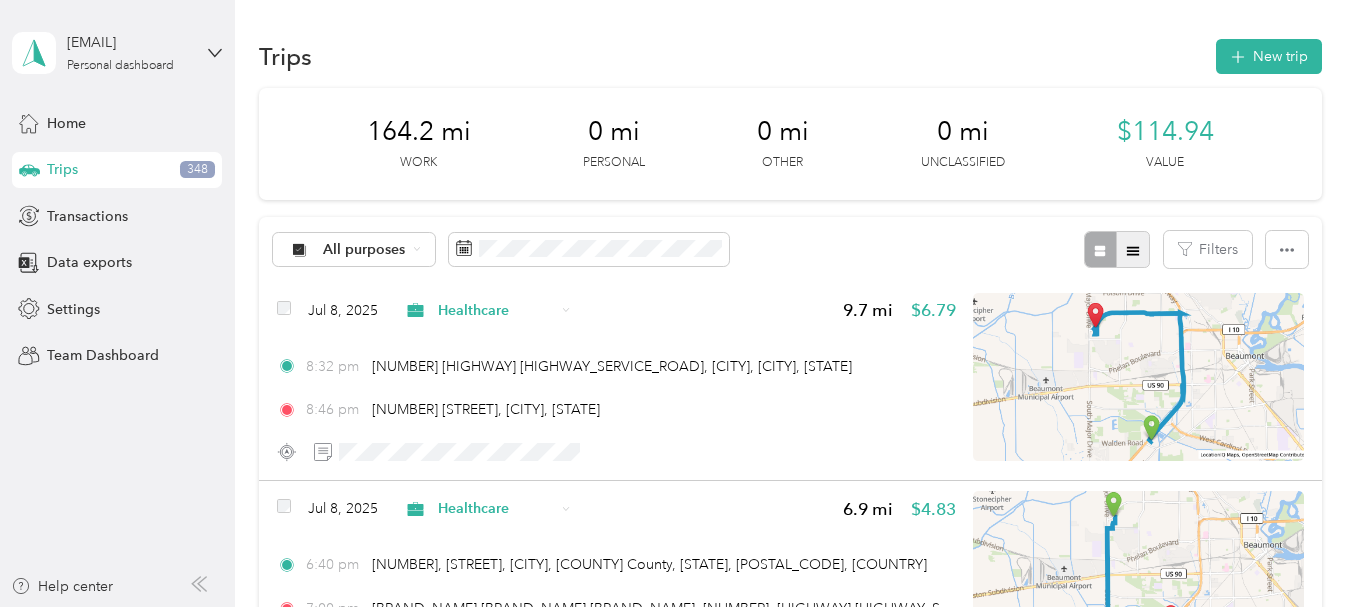 click at bounding box center (1133, 249) 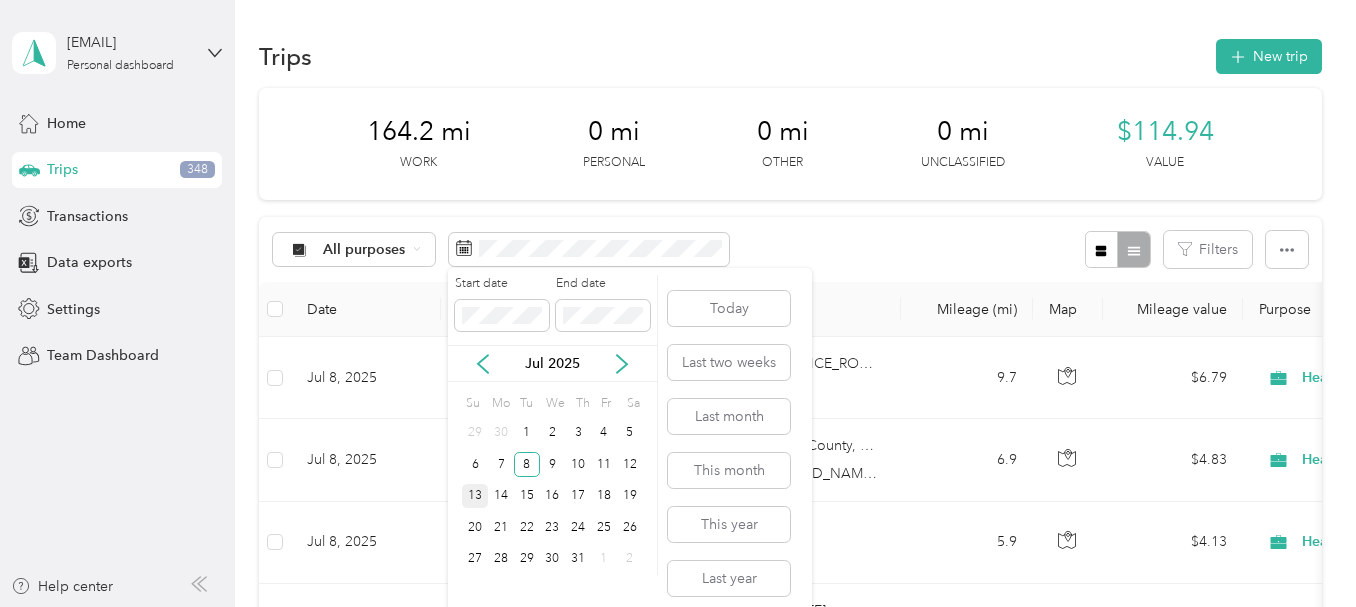 click on "13" at bounding box center [475, 496] 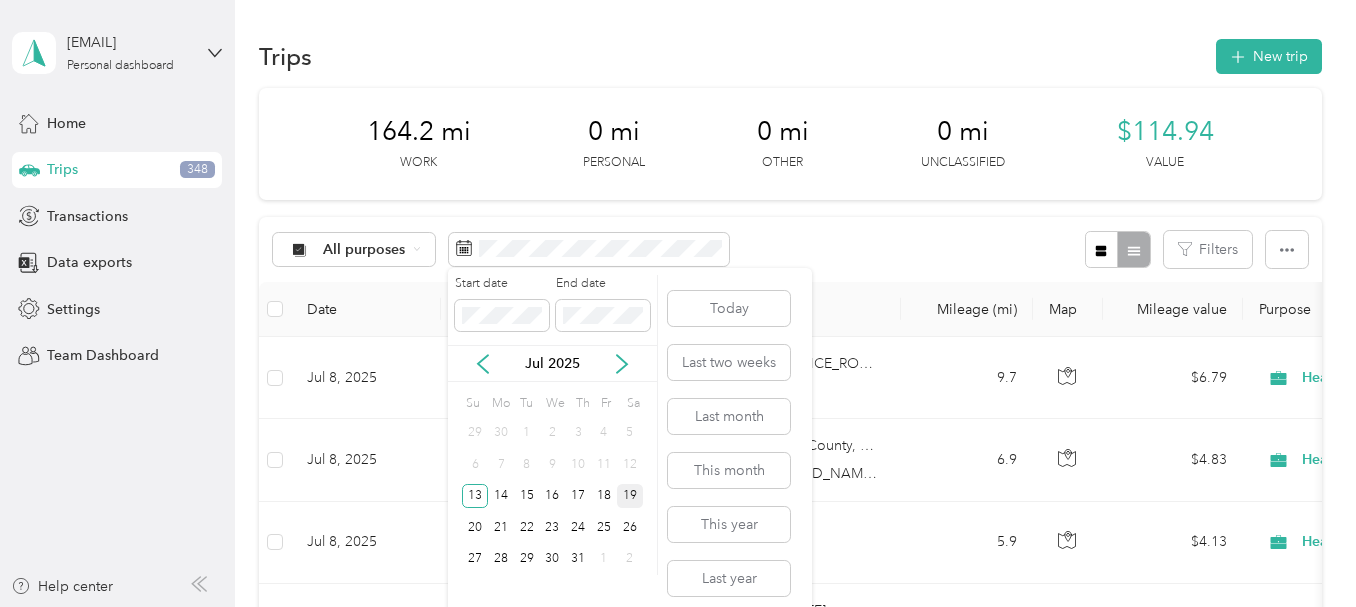 click on "19" at bounding box center (630, 496) 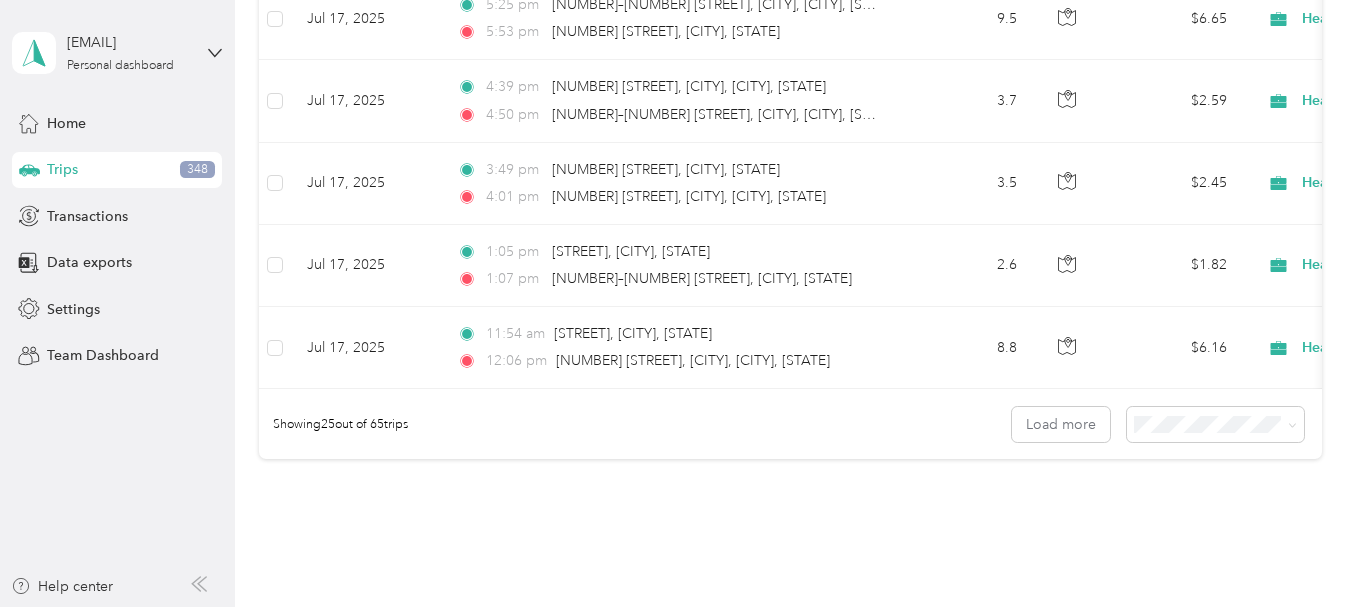 scroll, scrollTop: 2148, scrollLeft: 0, axis: vertical 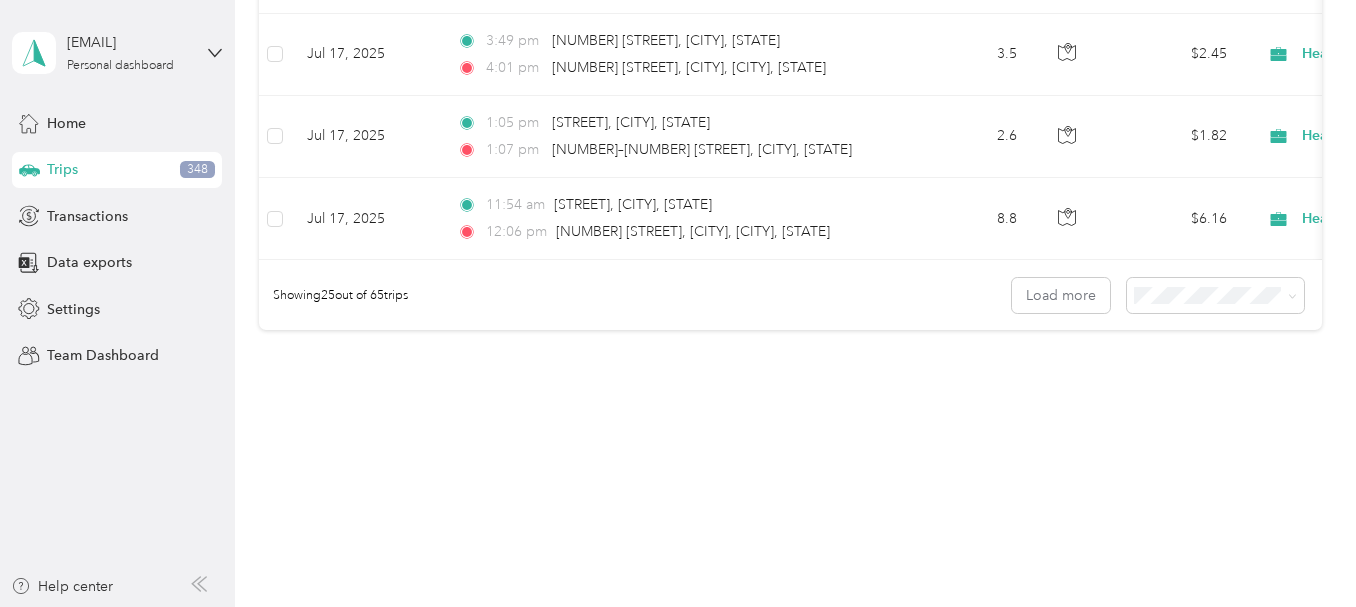 click on "100 per load" at bounding box center [1210, 399] 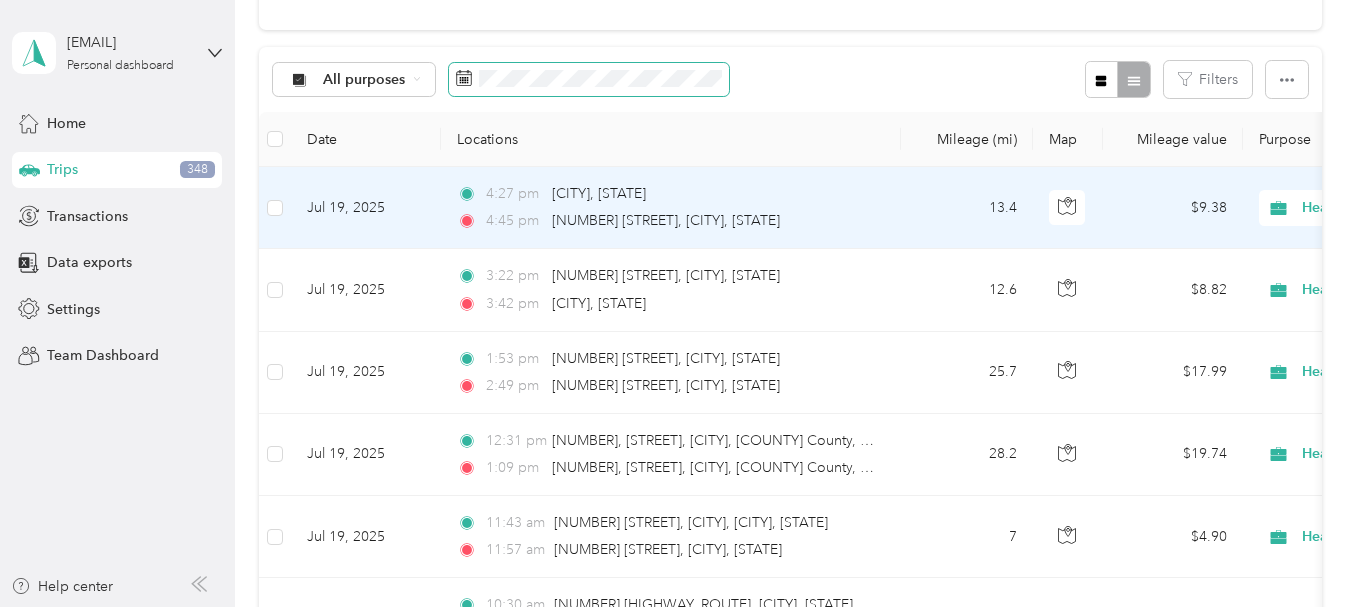 scroll, scrollTop: 38, scrollLeft: 0, axis: vertical 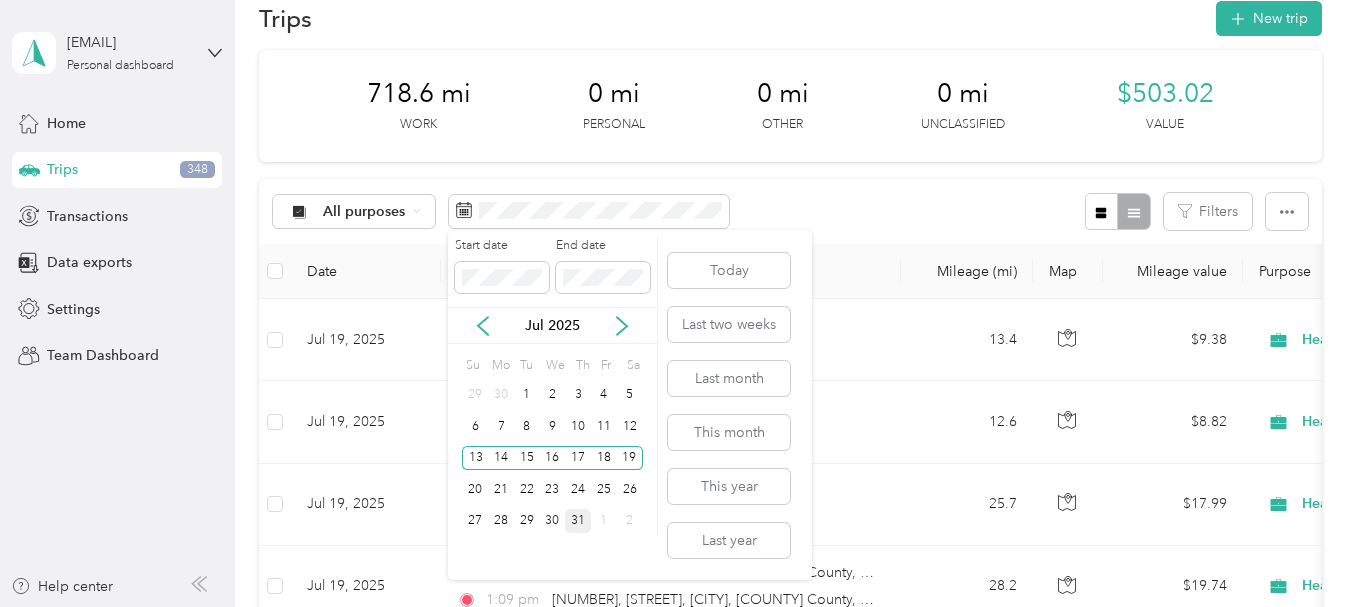 click on "31" at bounding box center [578, 521] 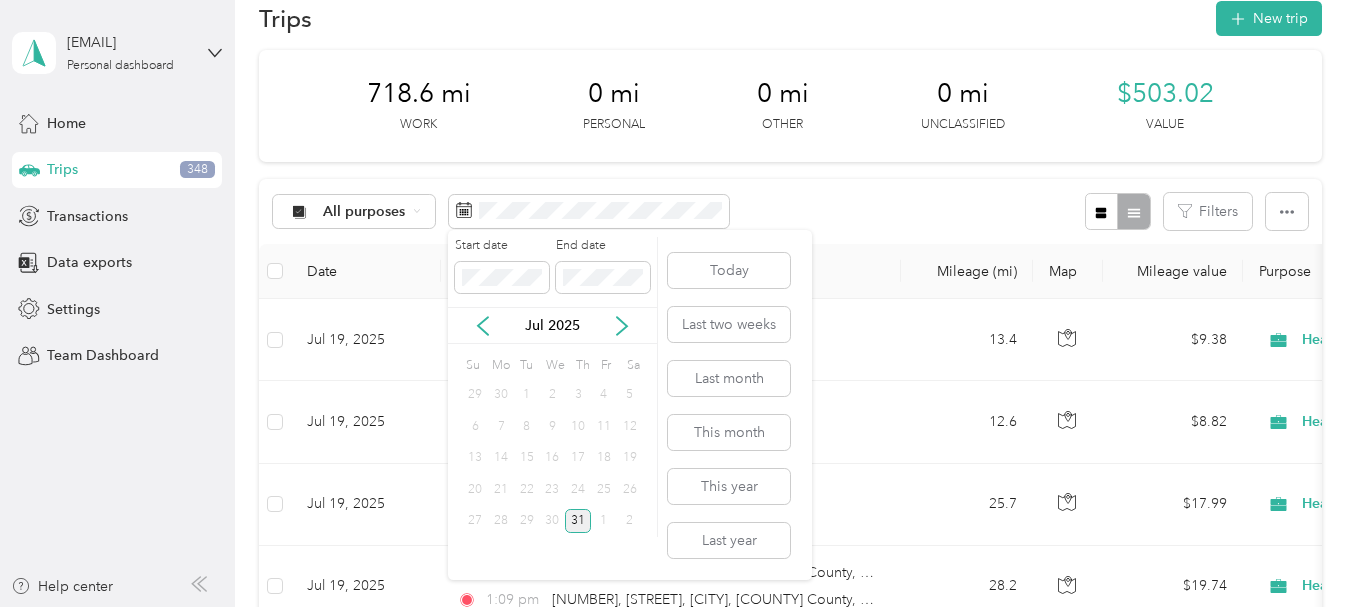 click on "31" at bounding box center [578, 521] 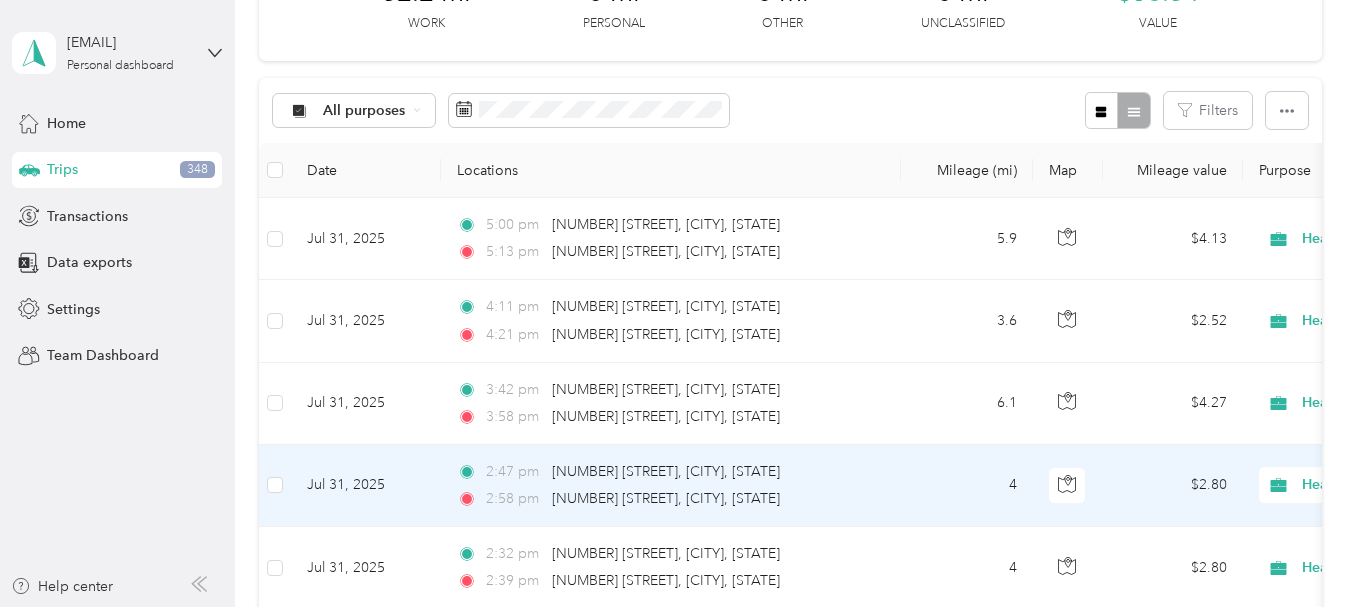 scroll, scrollTop: 138, scrollLeft: 0, axis: vertical 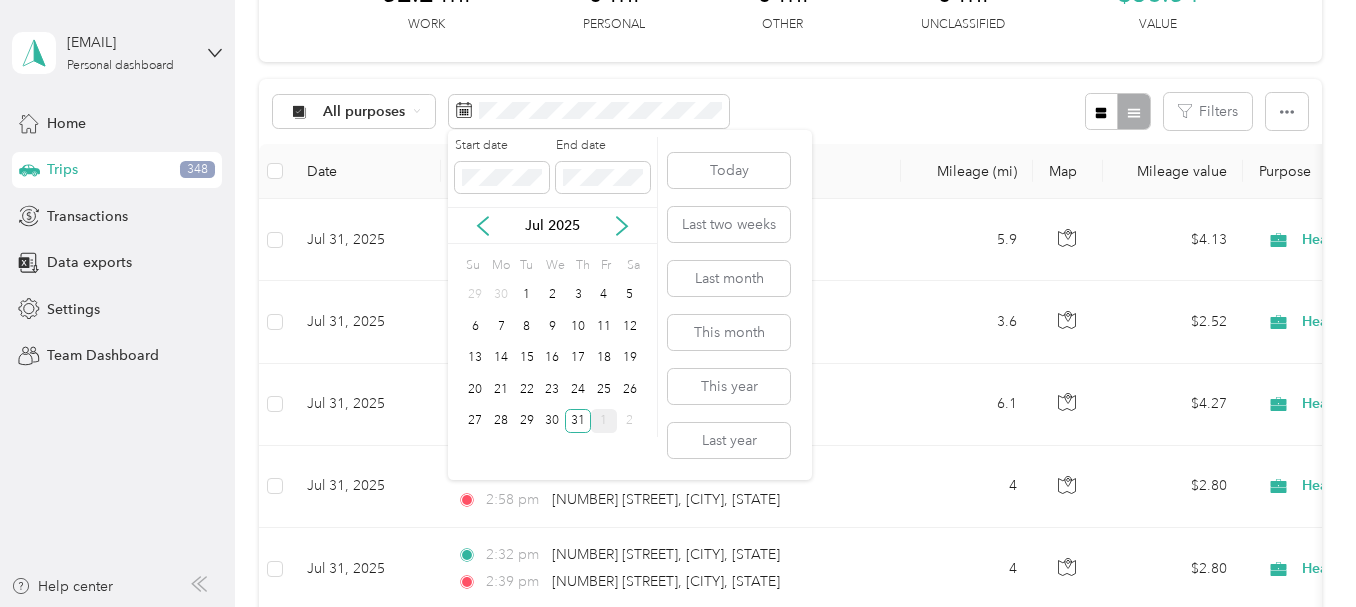 click on "1" at bounding box center [604, 421] 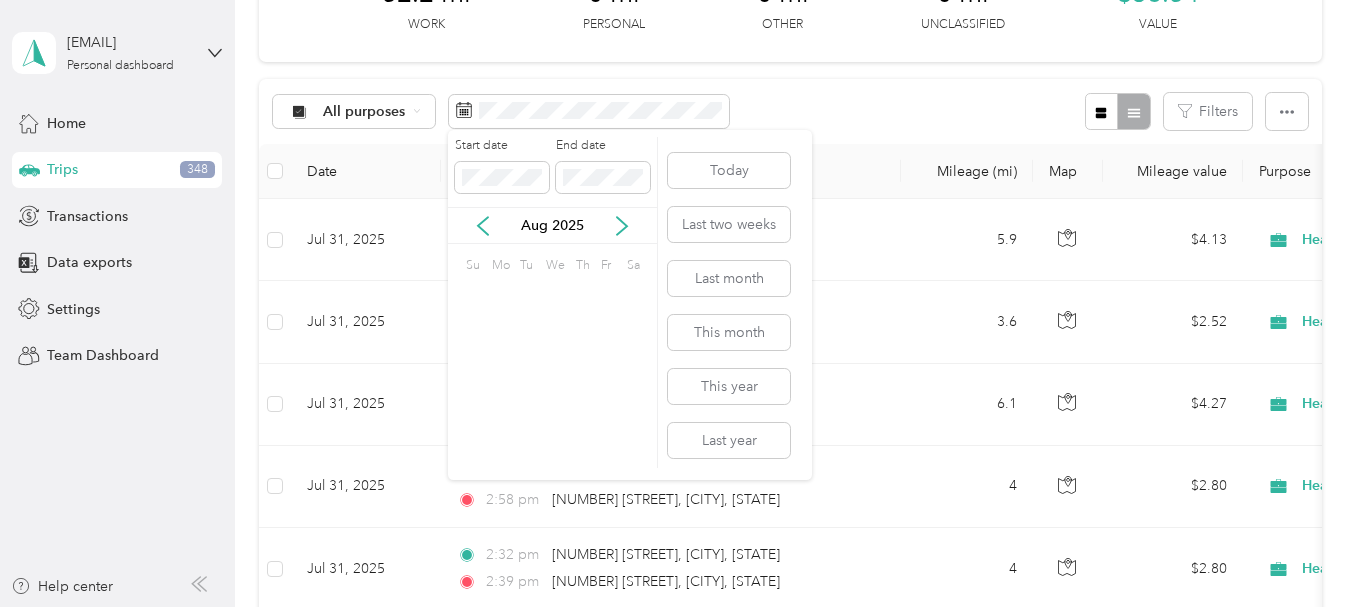 click on "29" at bounding box center (604, 421) 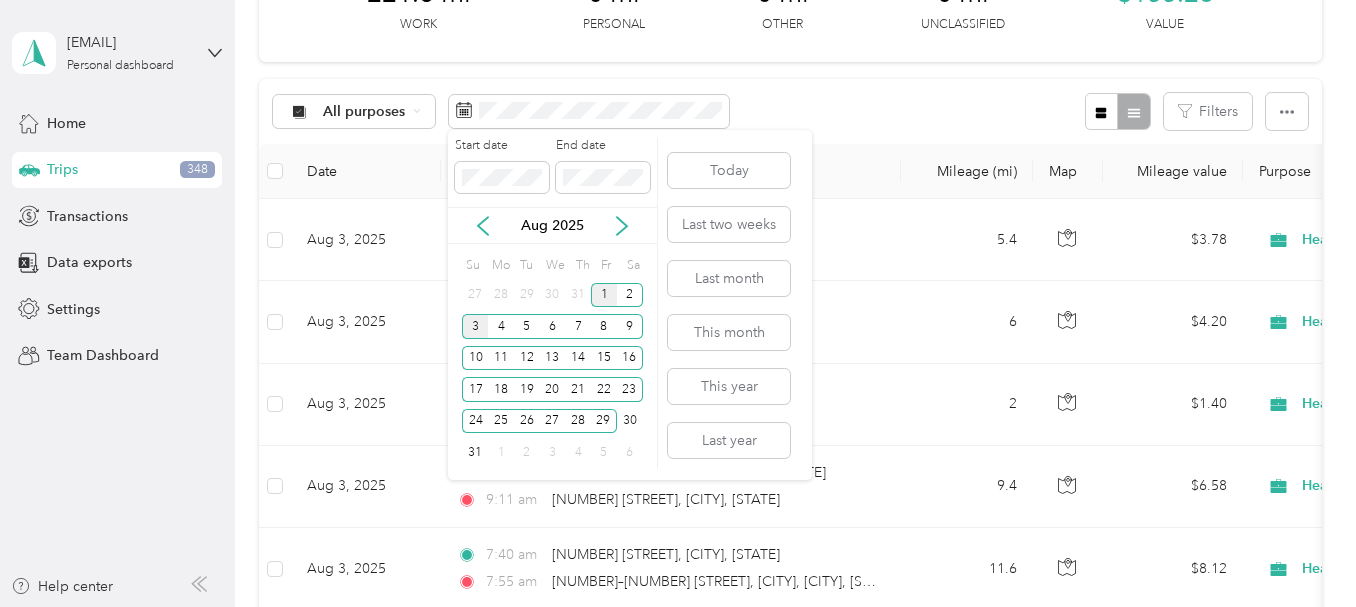 click on "1" at bounding box center (604, 295) 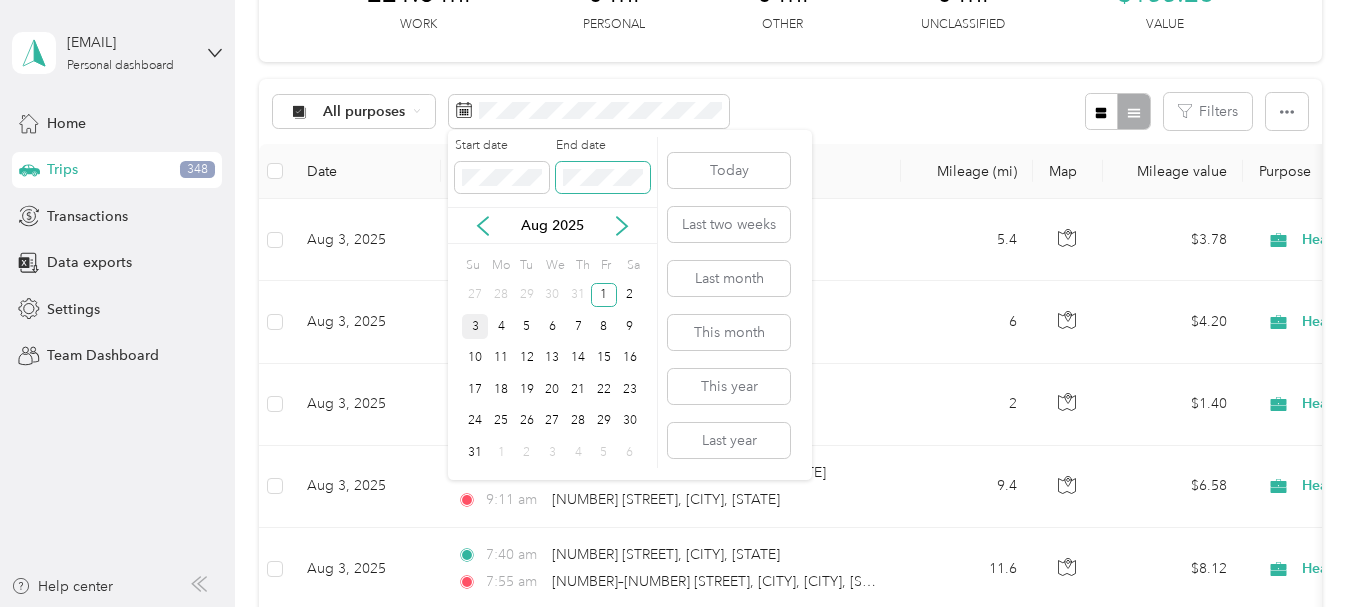click at bounding box center (603, 178) 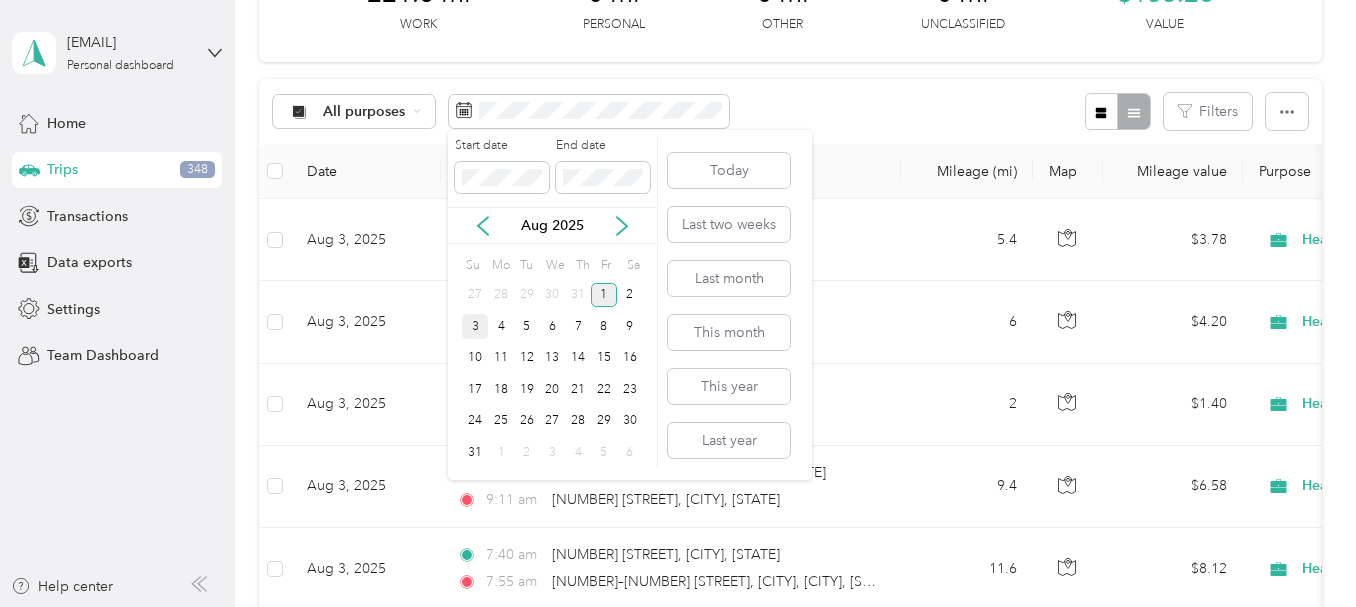 click on "1" at bounding box center [604, 295] 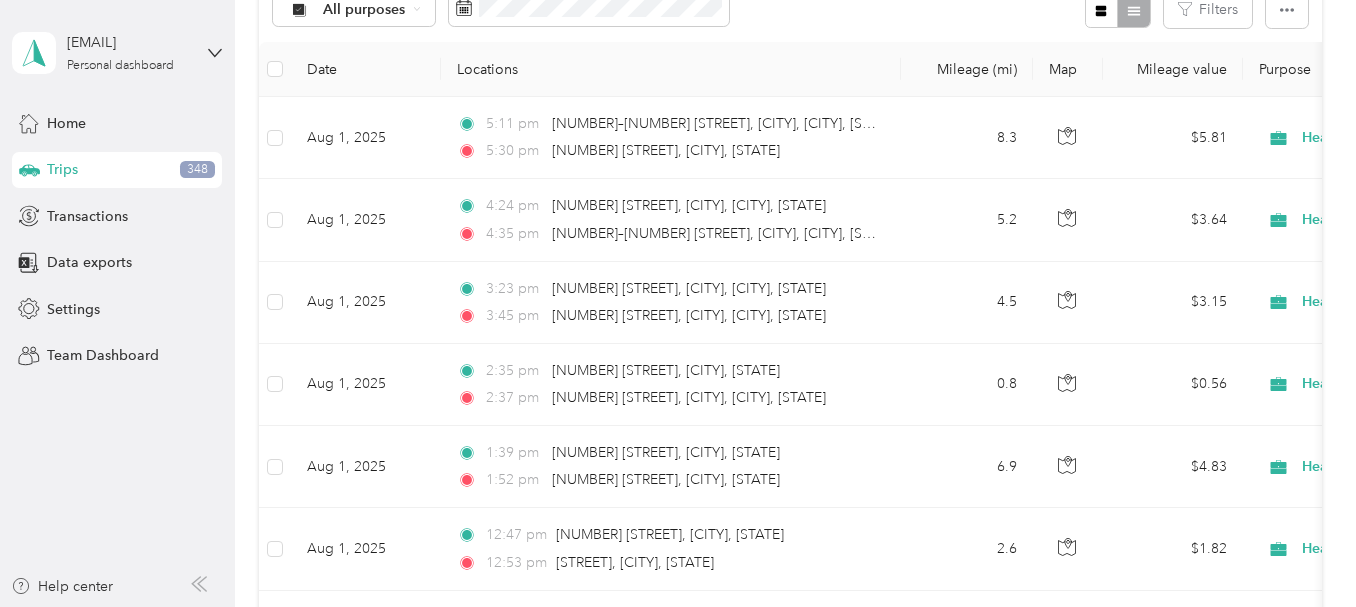 scroll, scrollTop: 0, scrollLeft: 0, axis: both 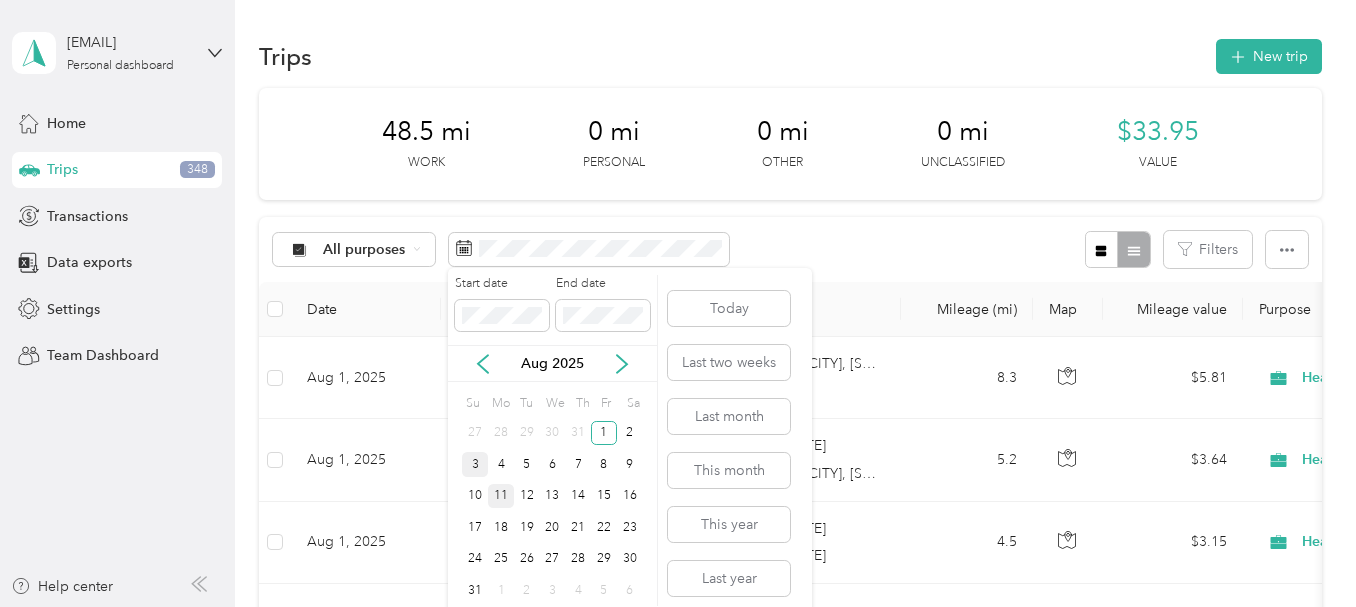 click on "11" at bounding box center (501, 496) 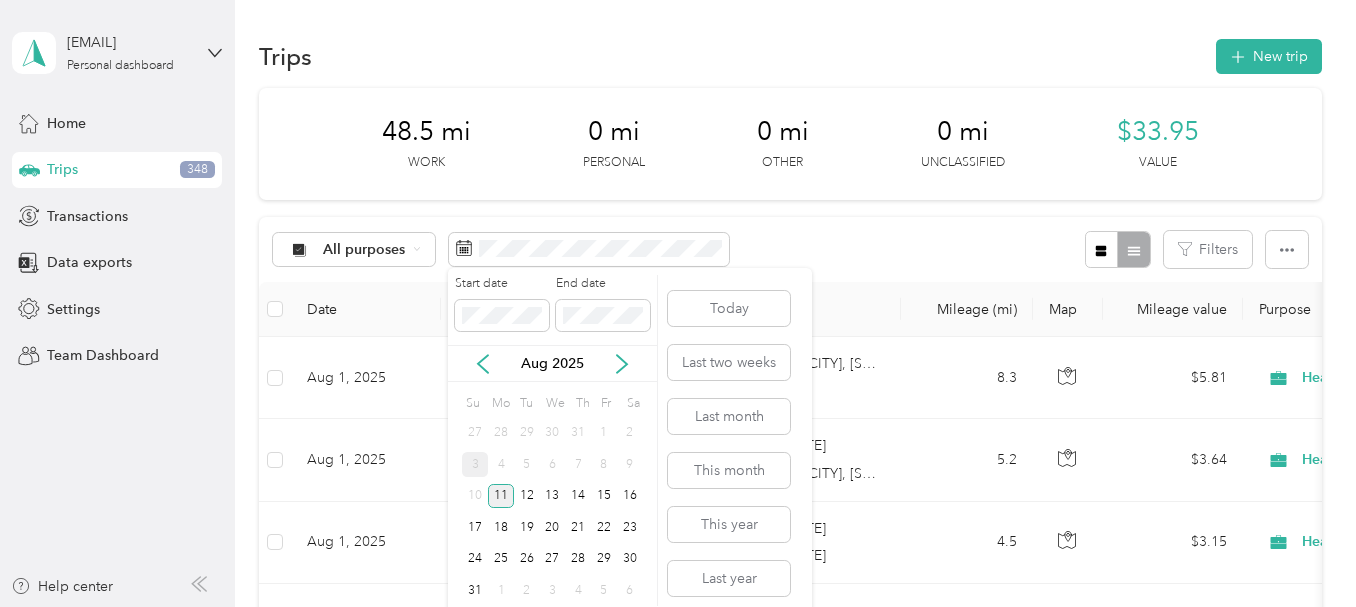 click on "11" at bounding box center [501, 496] 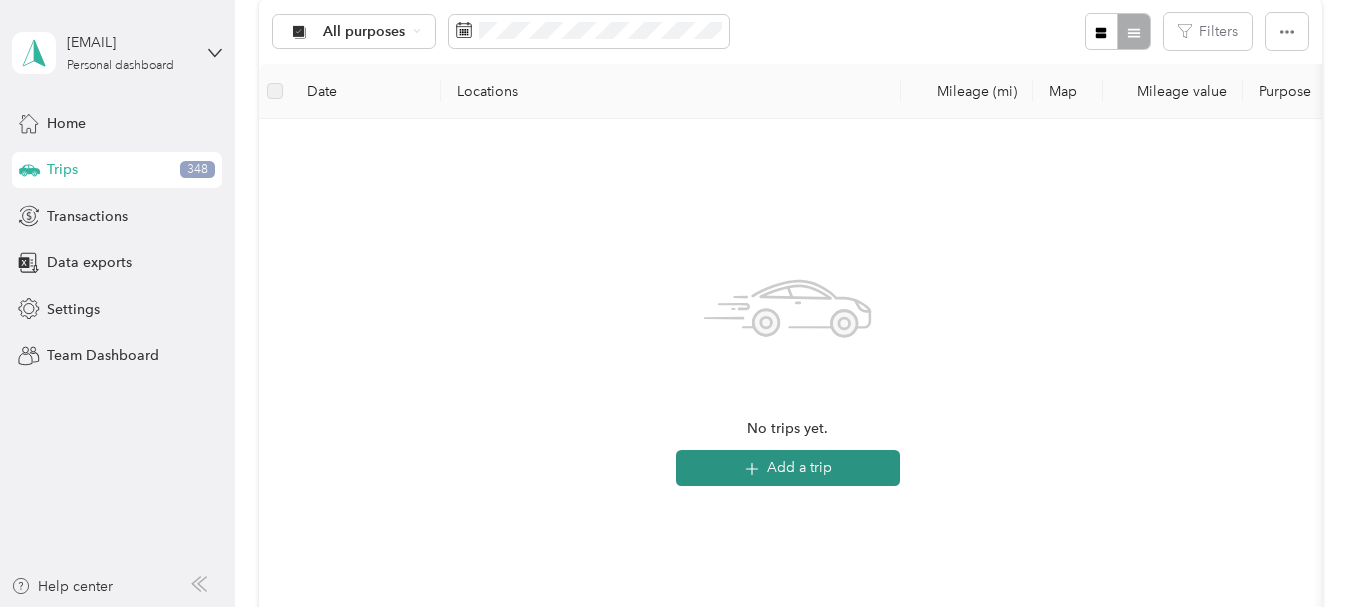 scroll, scrollTop: 0, scrollLeft: 0, axis: both 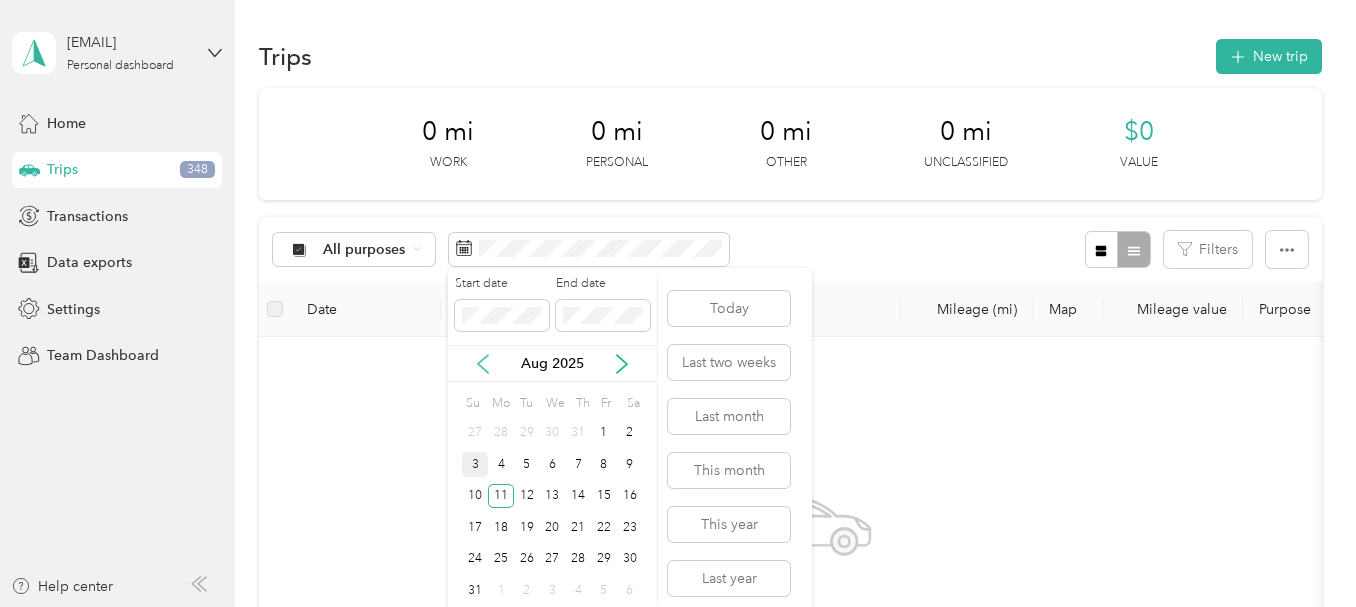 click 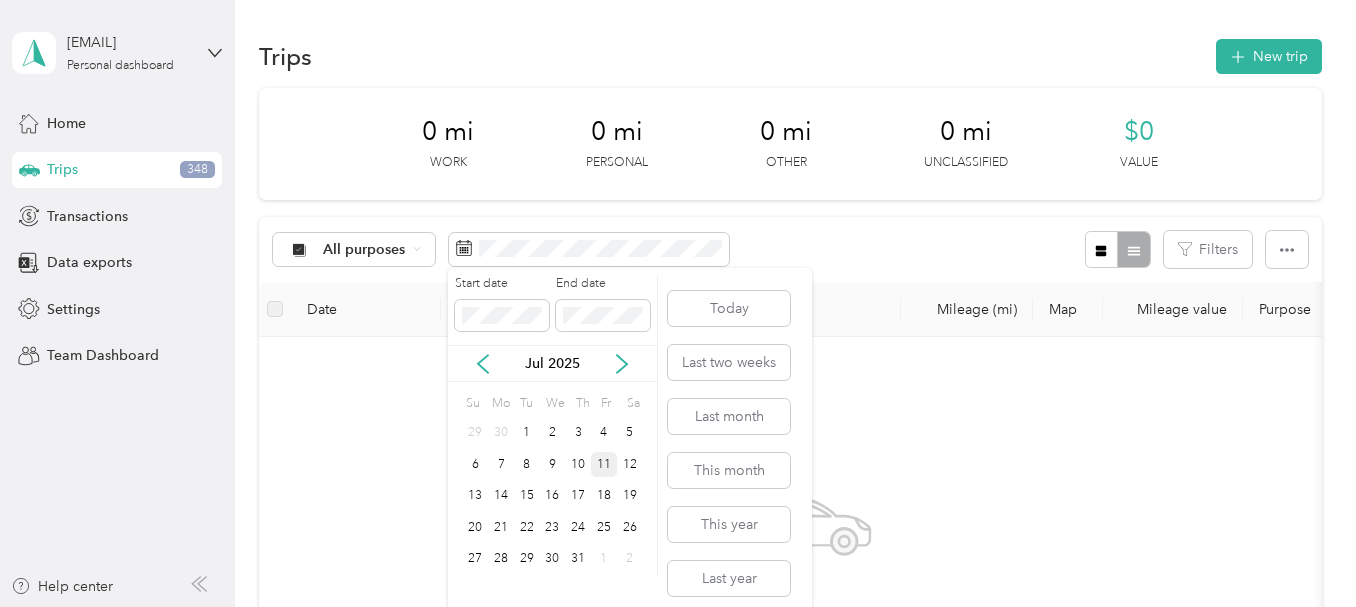 click on "11" at bounding box center (604, 464) 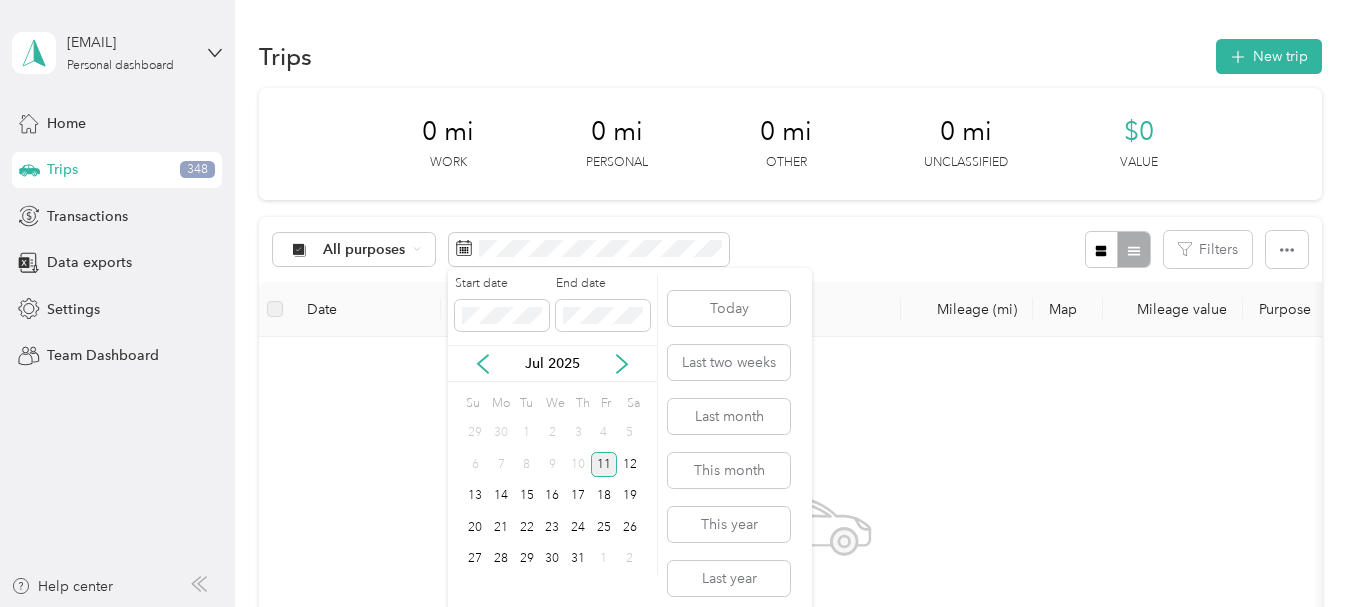 click on "11" at bounding box center [604, 464] 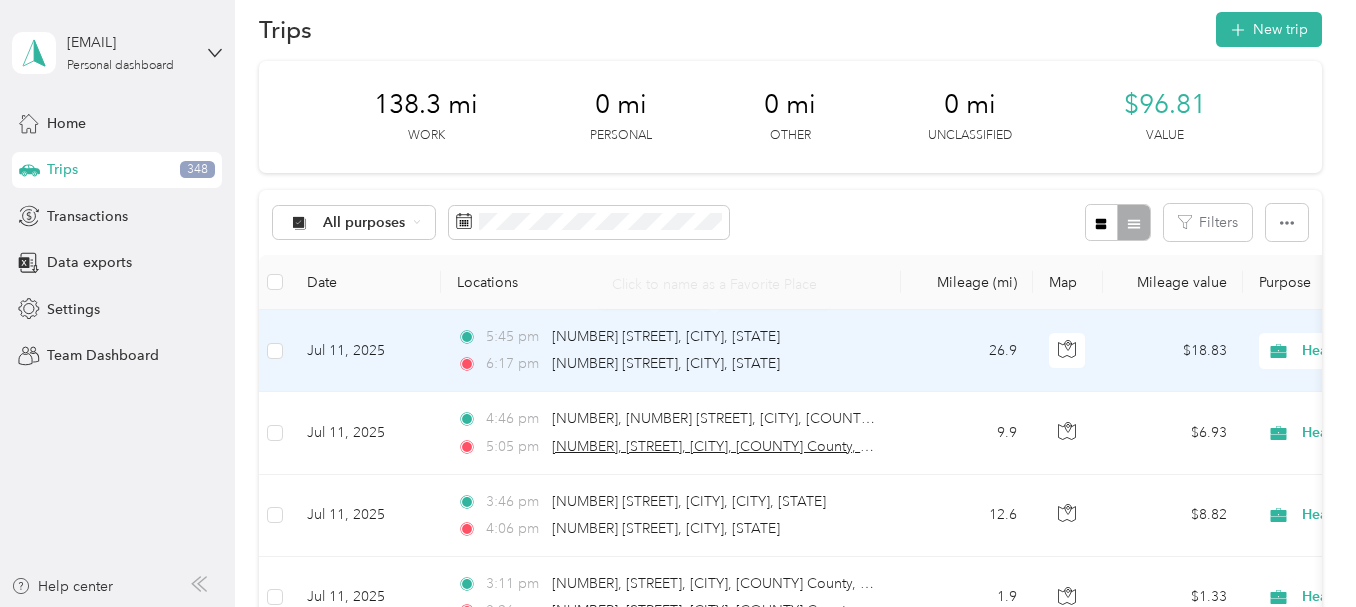 scroll, scrollTop: 0, scrollLeft: 0, axis: both 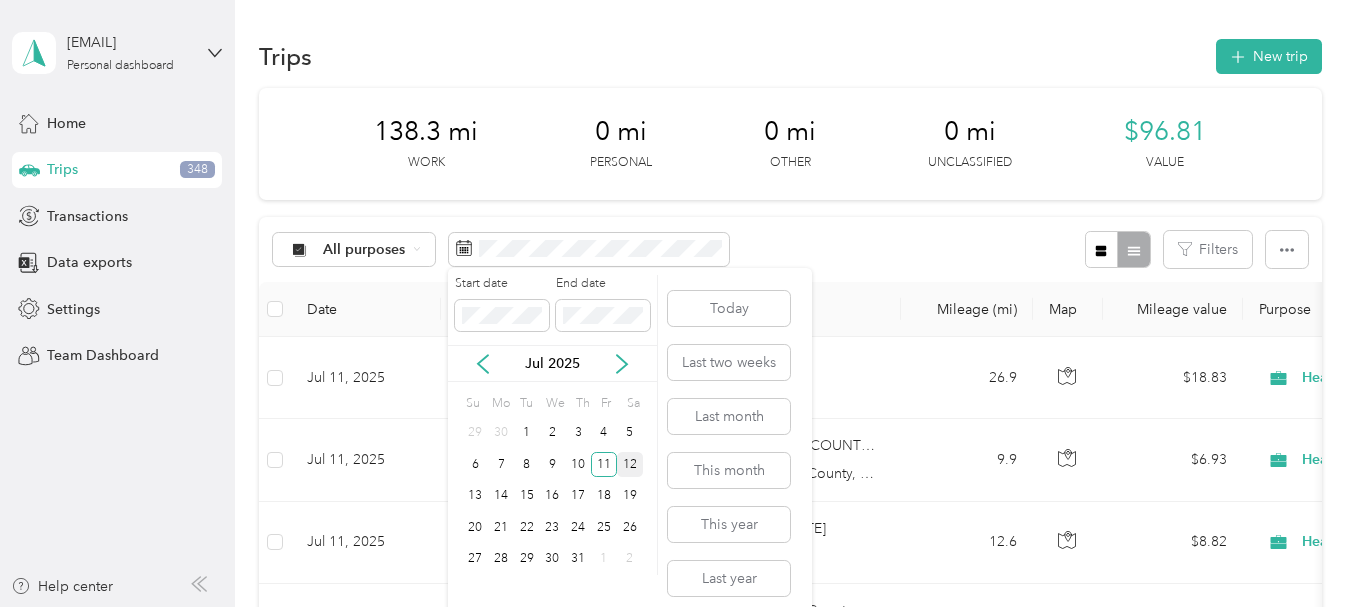 click on "12" at bounding box center [630, 464] 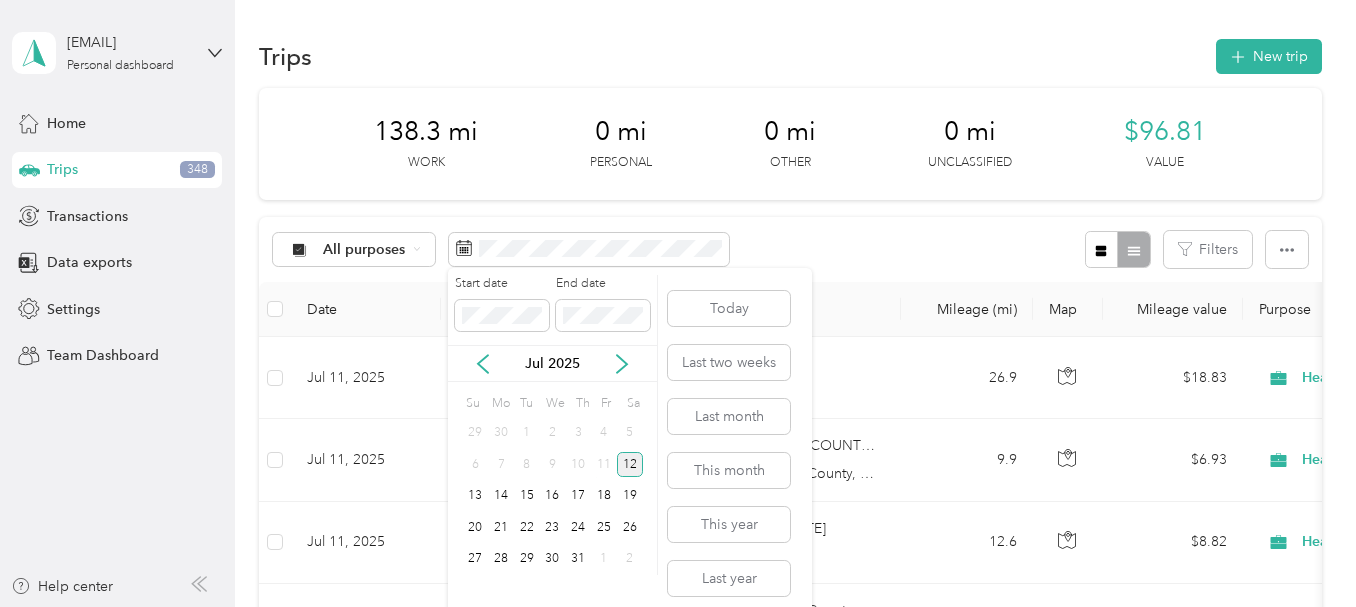 click on "12" at bounding box center [630, 464] 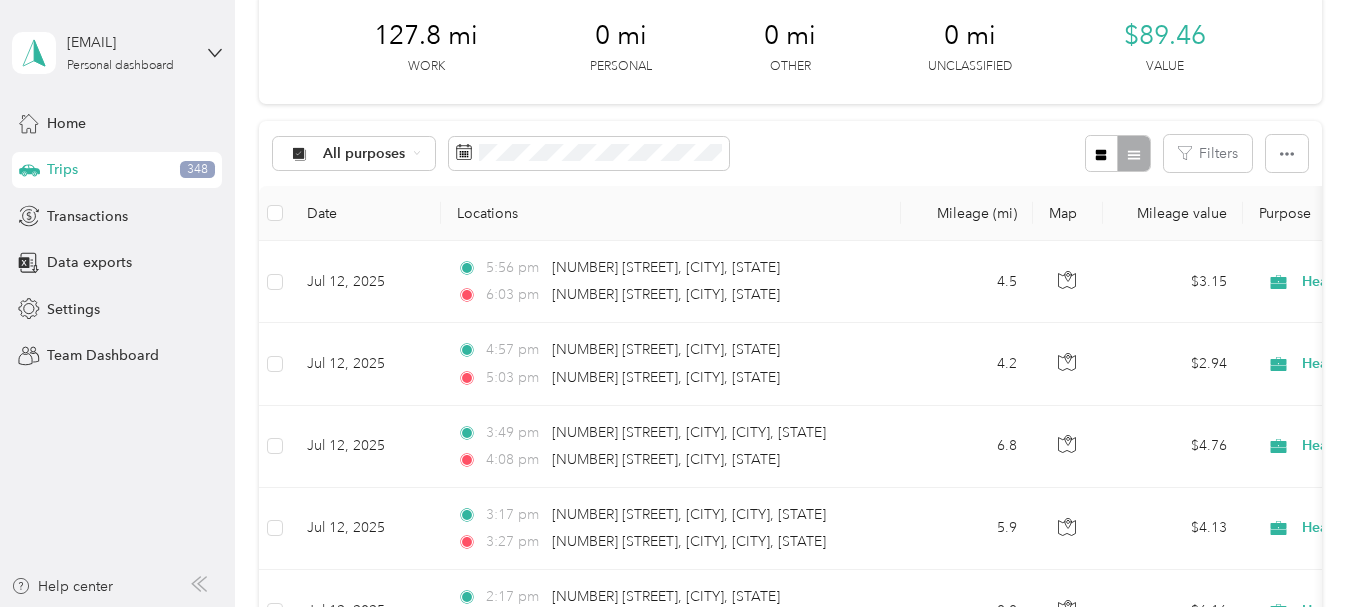 scroll, scrollTop: 0, scrollLeft: 0, axis: both 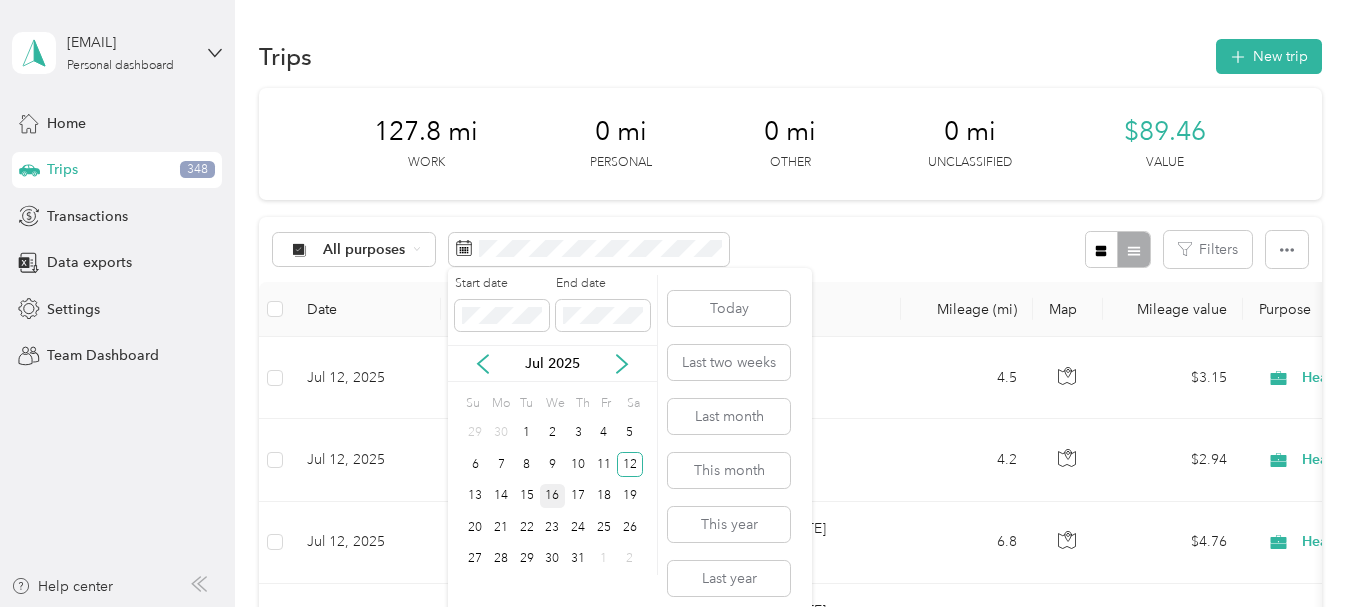 click on "16" at bounding box center (553, 496) 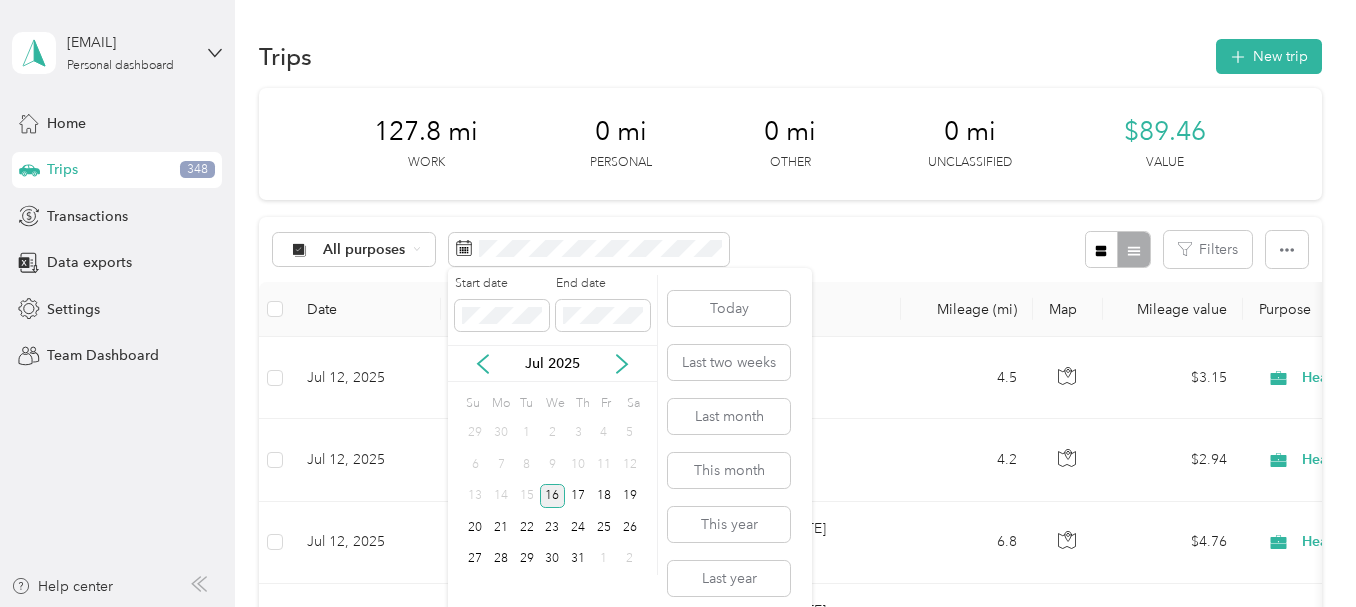 click on "16" at bounding box center [553, 496] 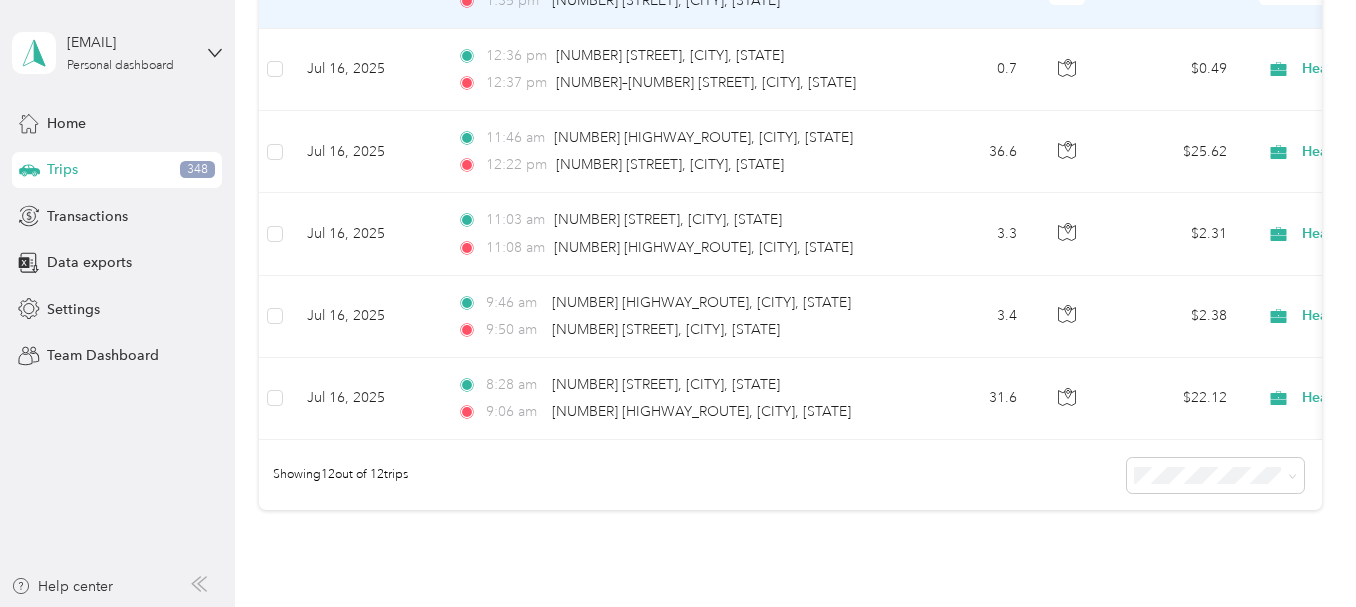 scroll, scrollTop: 900, scrollLeft: 0, axis: vertical 